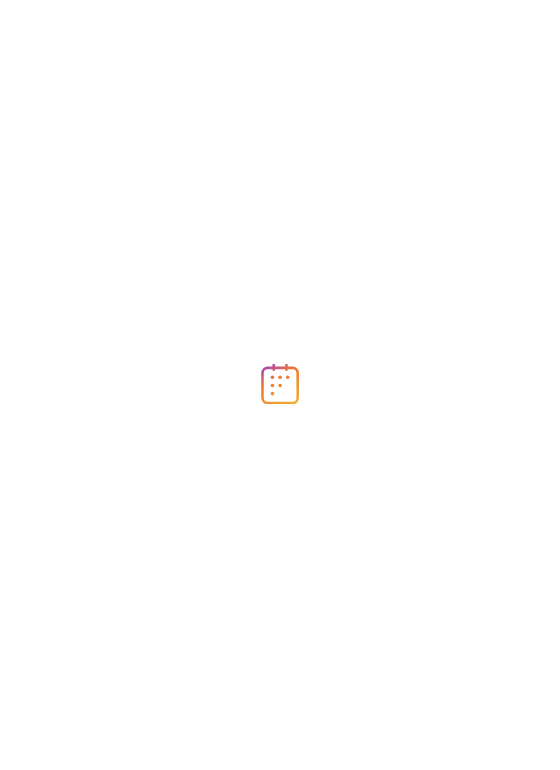 scroll, scrollTop: 0, scrollLeft: 0, axis: both 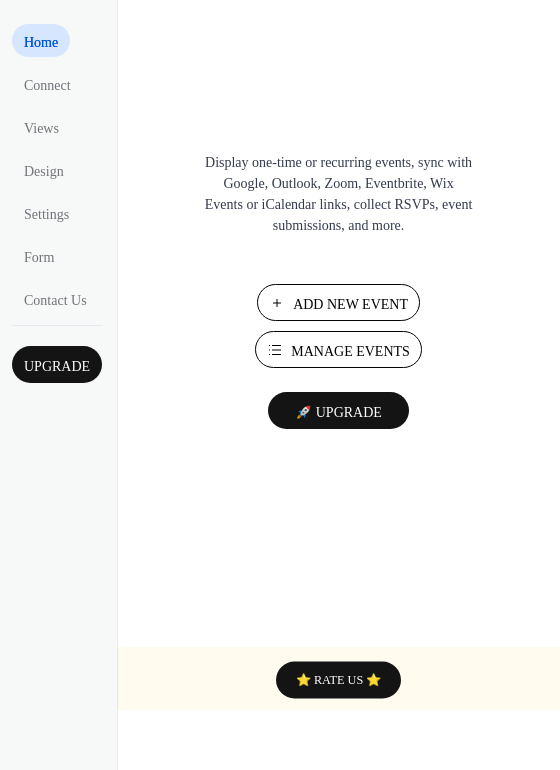 click on "Manage Events" at bounding box center [350, 351] 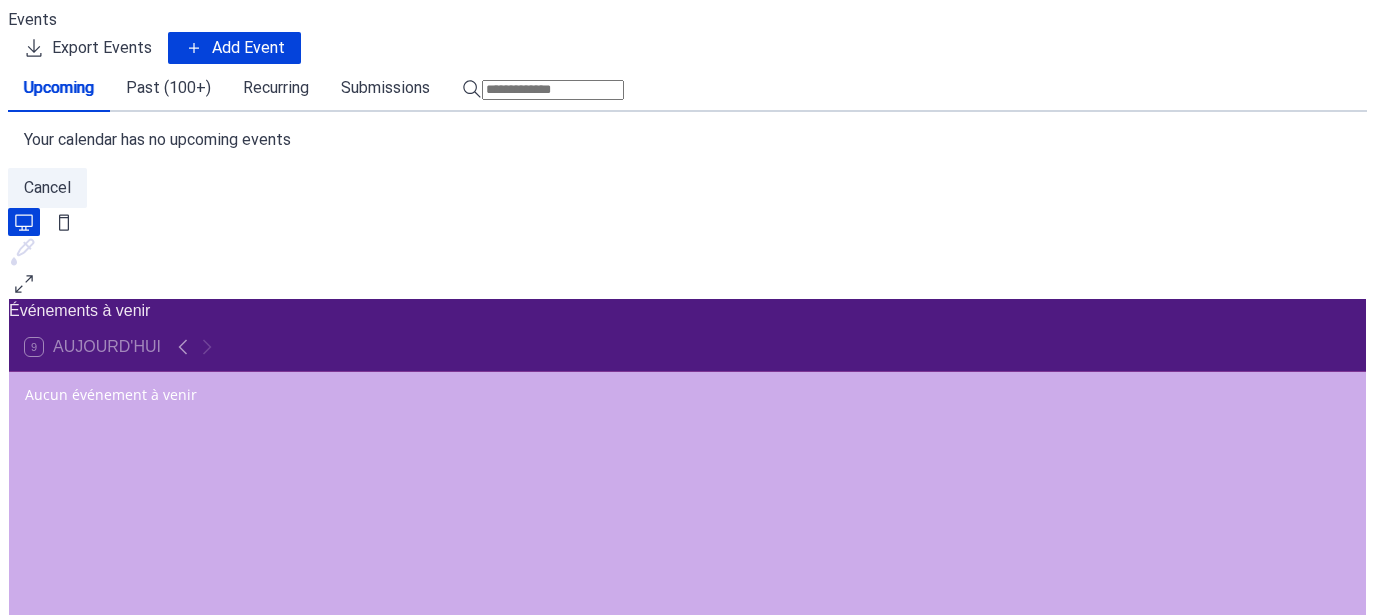 scroll, scrollTop: 0, scrollLeft: 0, axis: both 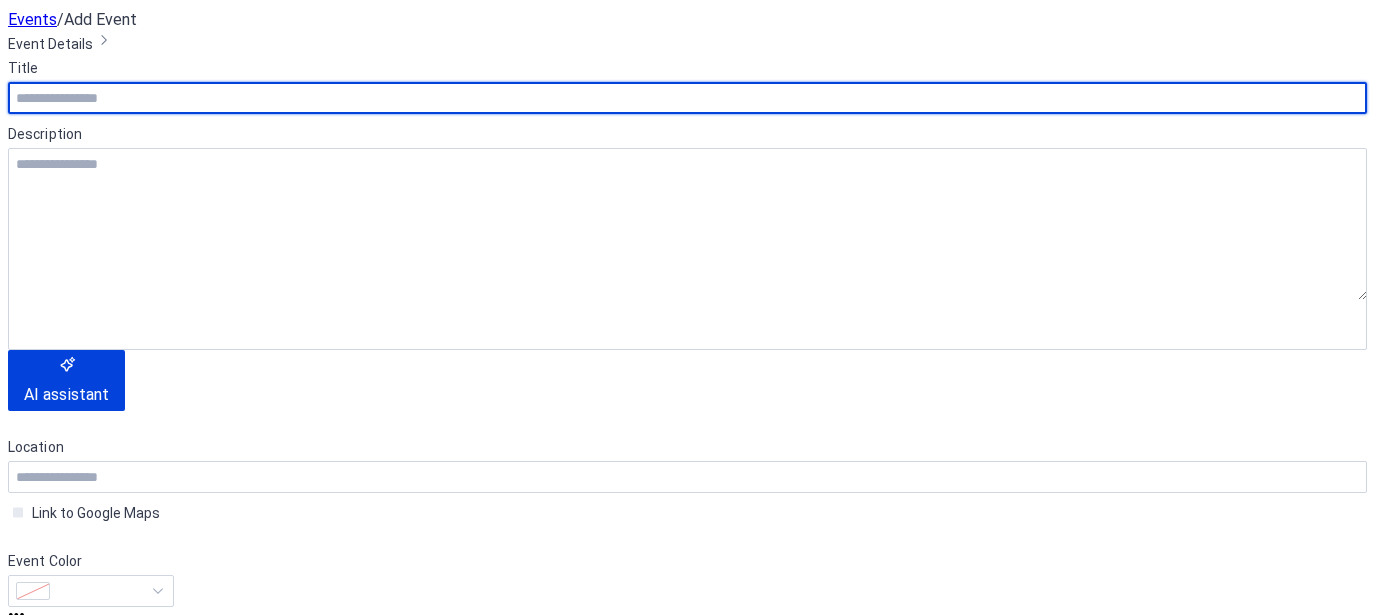 click on "Title" at bounding box center [685, 68] 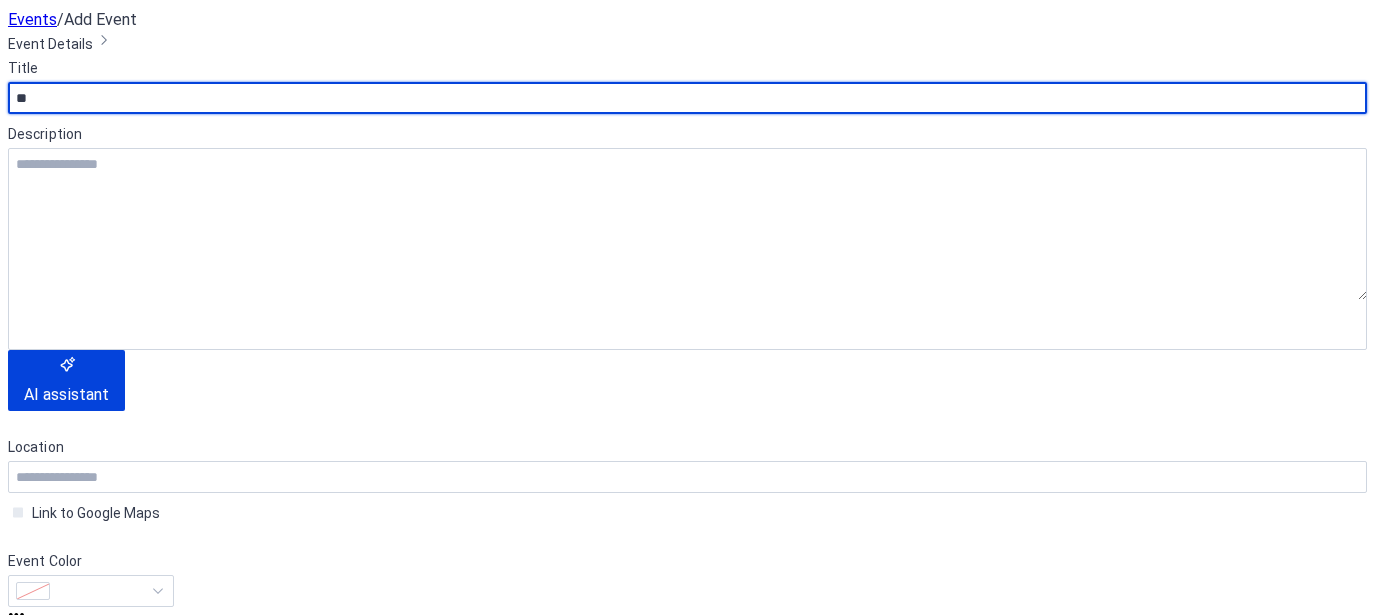 type on "**********" 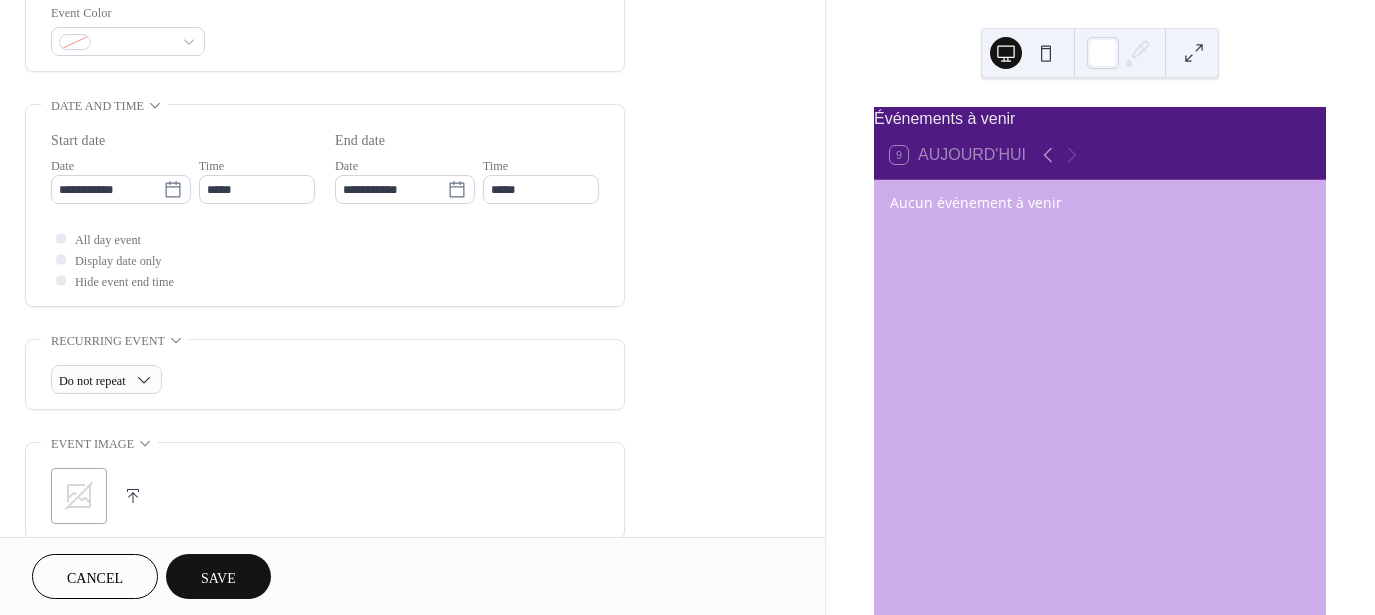 scroll, scrollTop: 547, scrollLeft: 0, axis: vertical 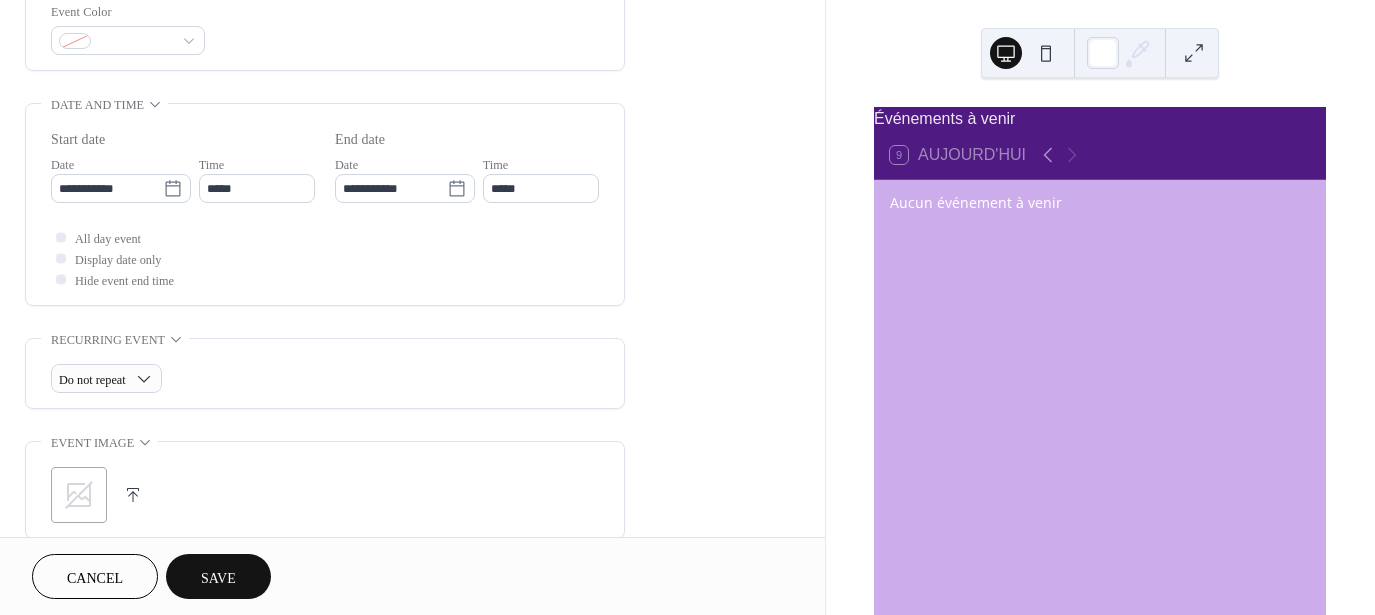 click on "**********" at bounding box center (121, 178) 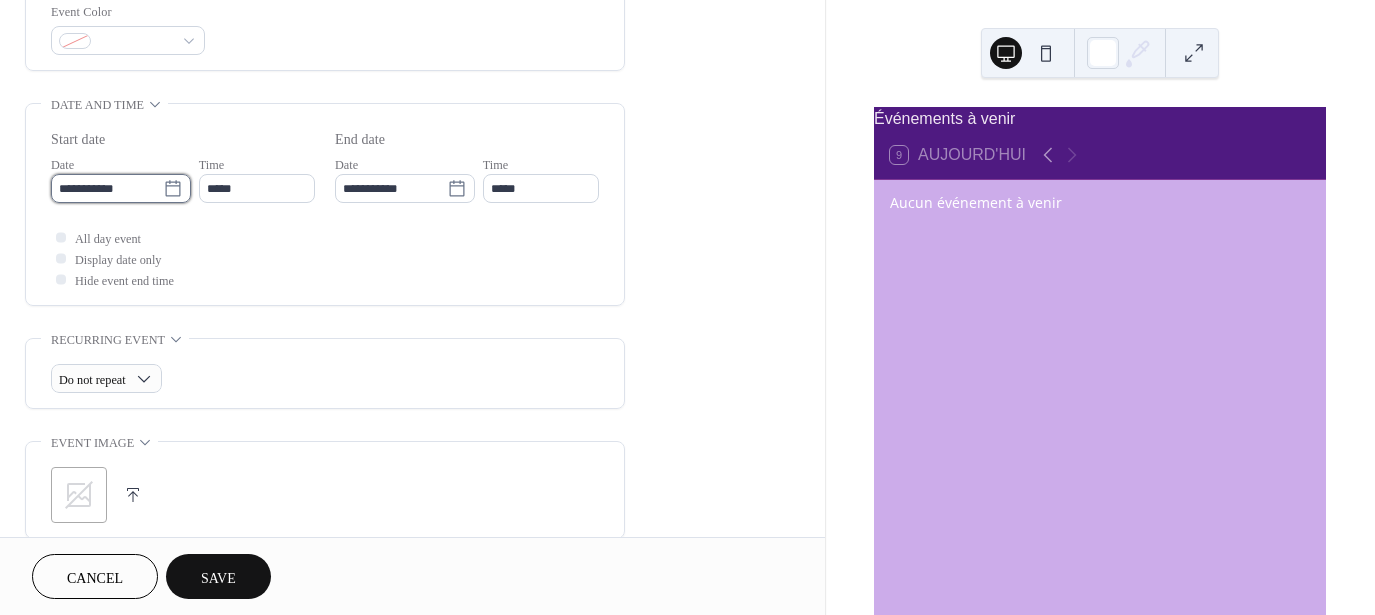 click on "**********" at bounding box center (107, 188) 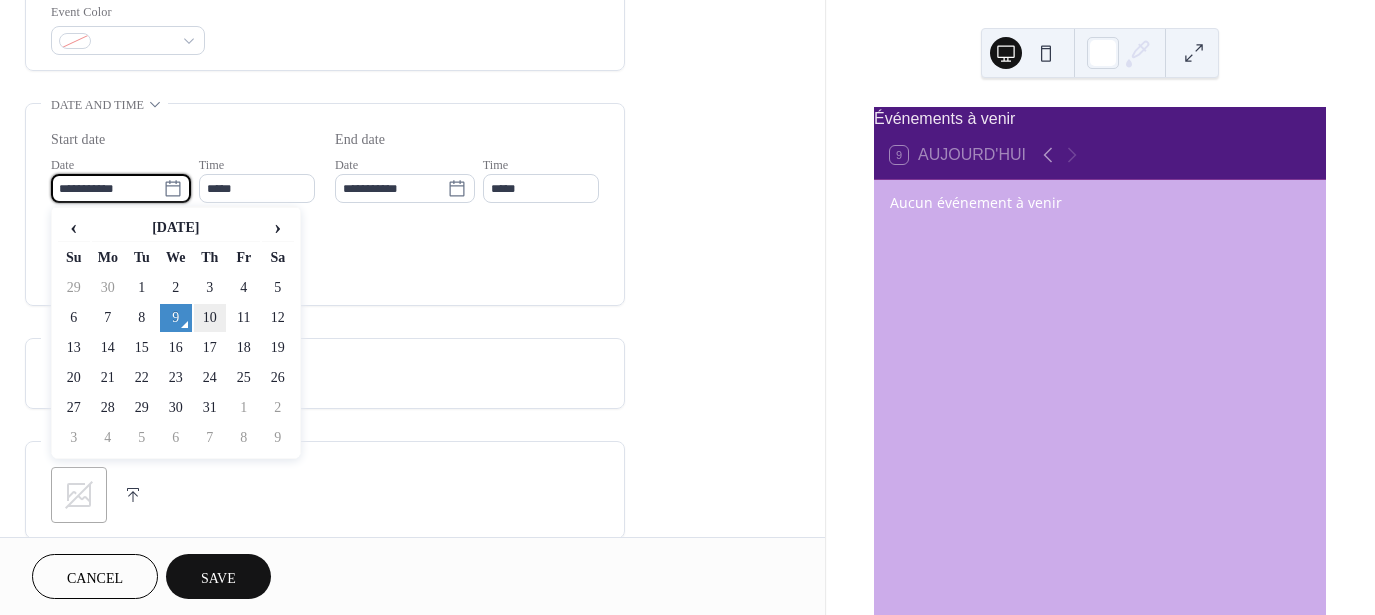 click on "10" at bounding box center [210, 318] 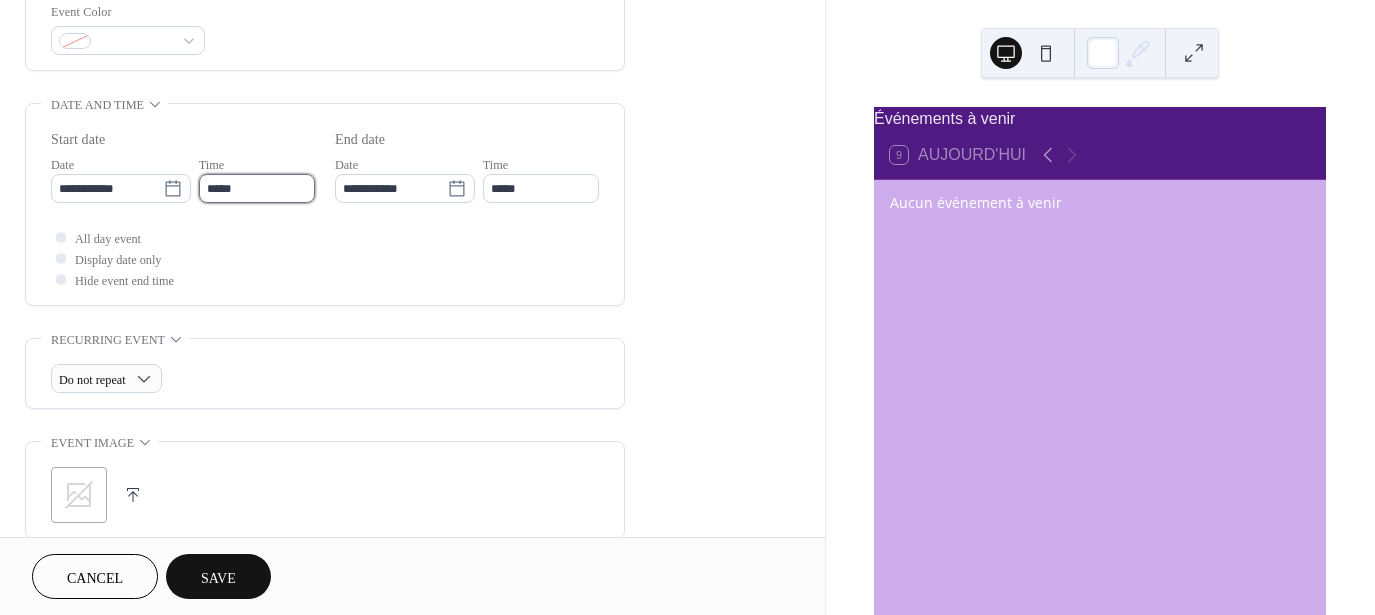 click on "*****" at bounding box center [257, 188] 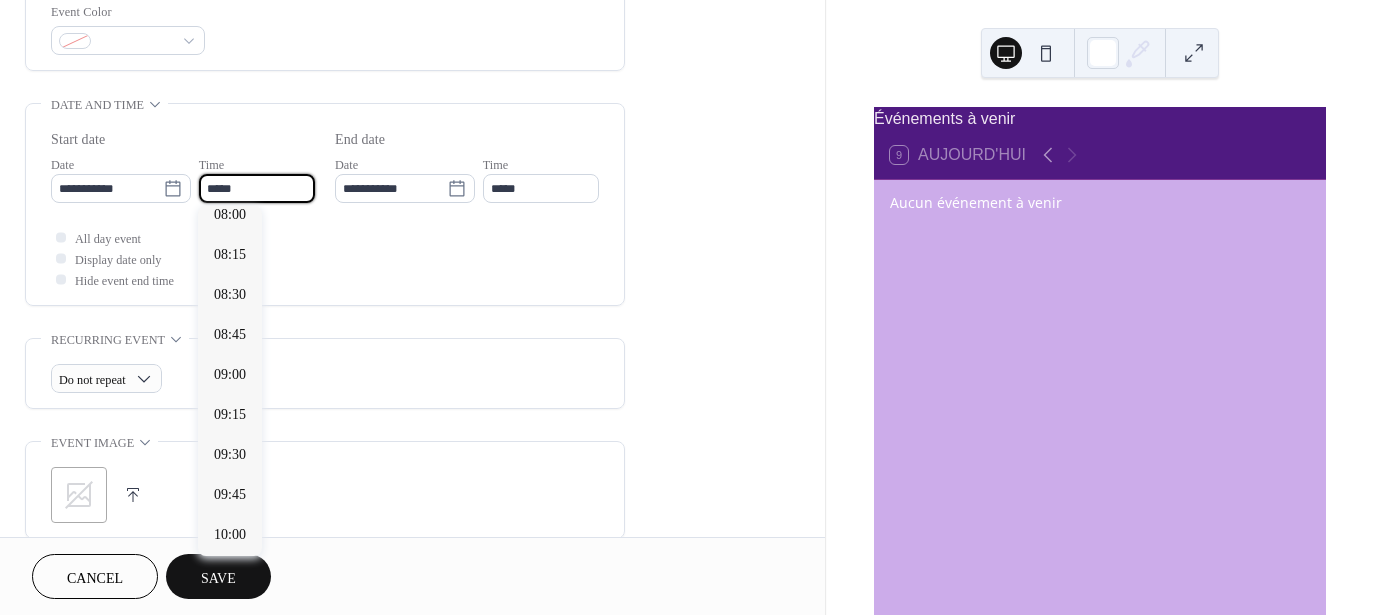 scroll, scrollTop: 1292, scrollLeft: 0, axis: vertical 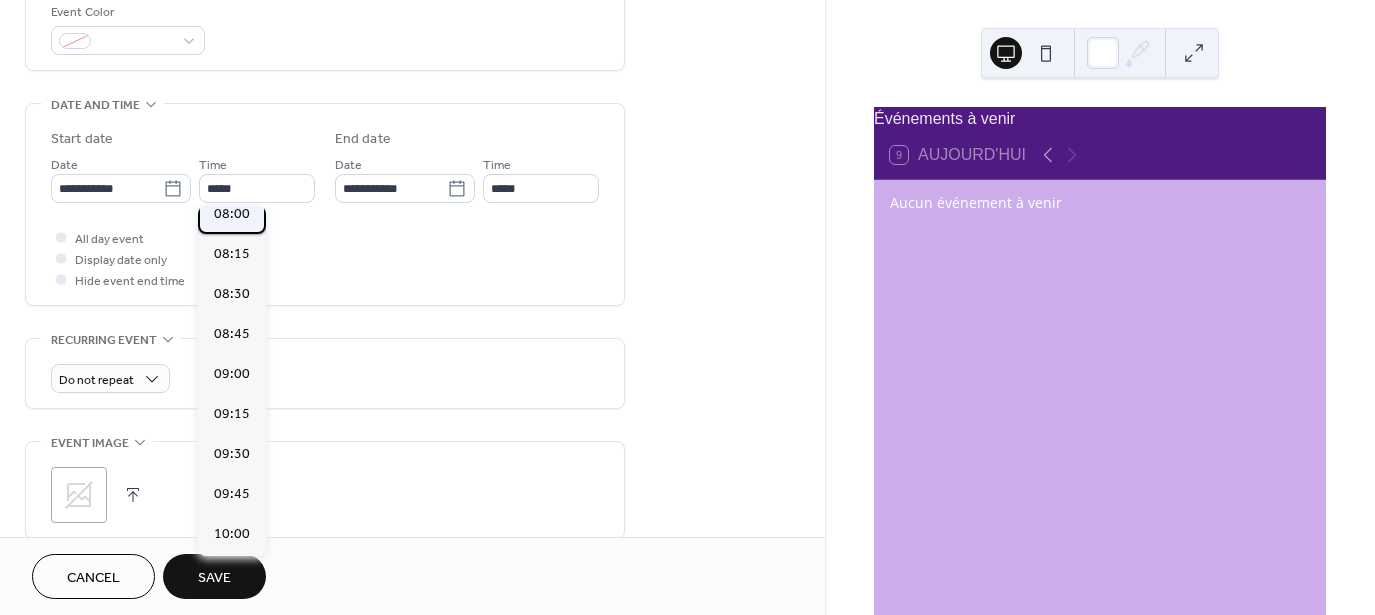 click on "08:00" at bounding box center (232, 214) 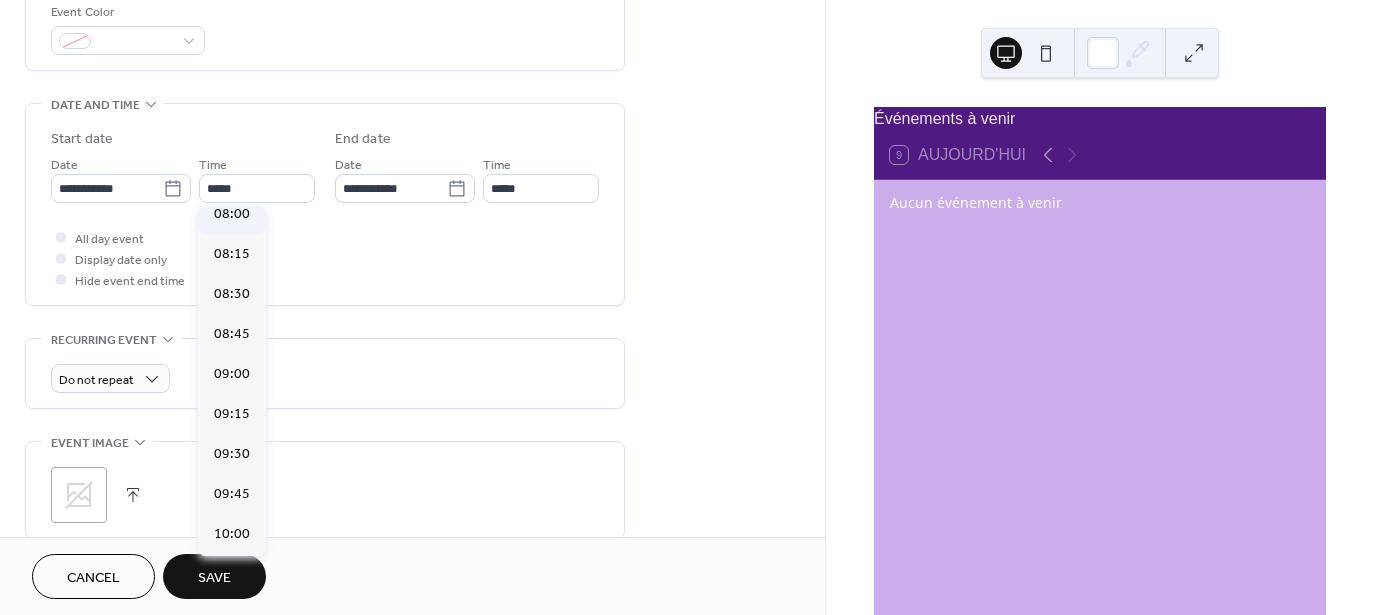 type on "*****" 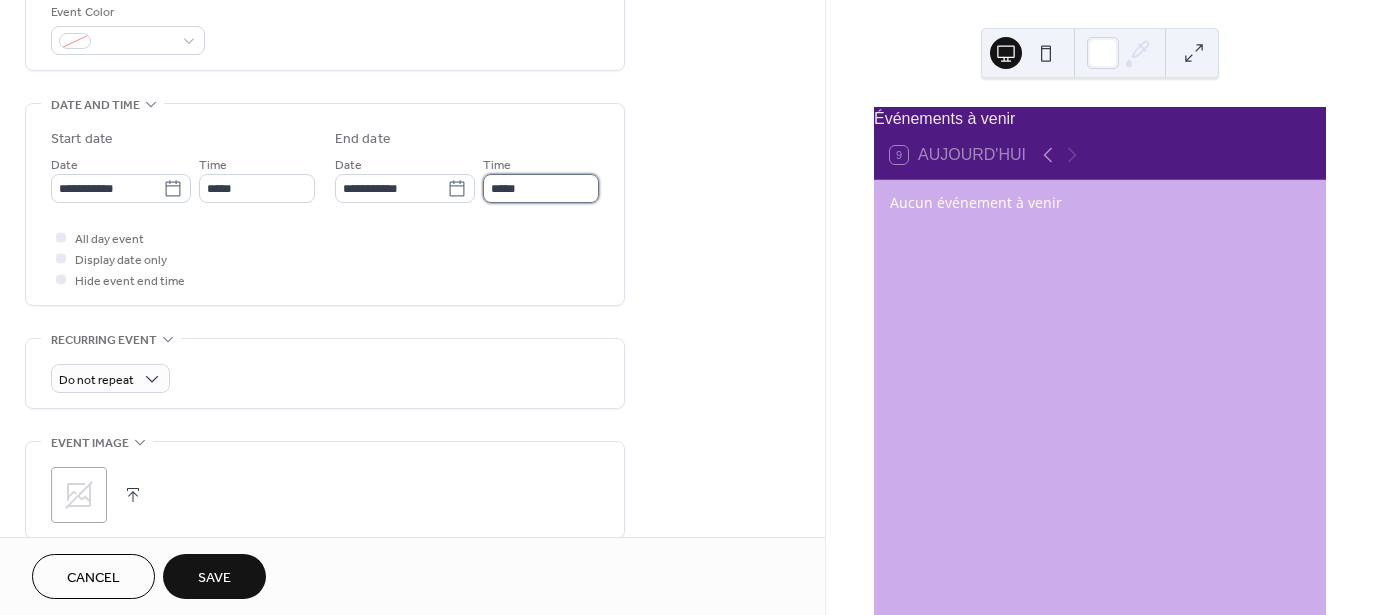 click on "*****" at bounding box center (541, 188) 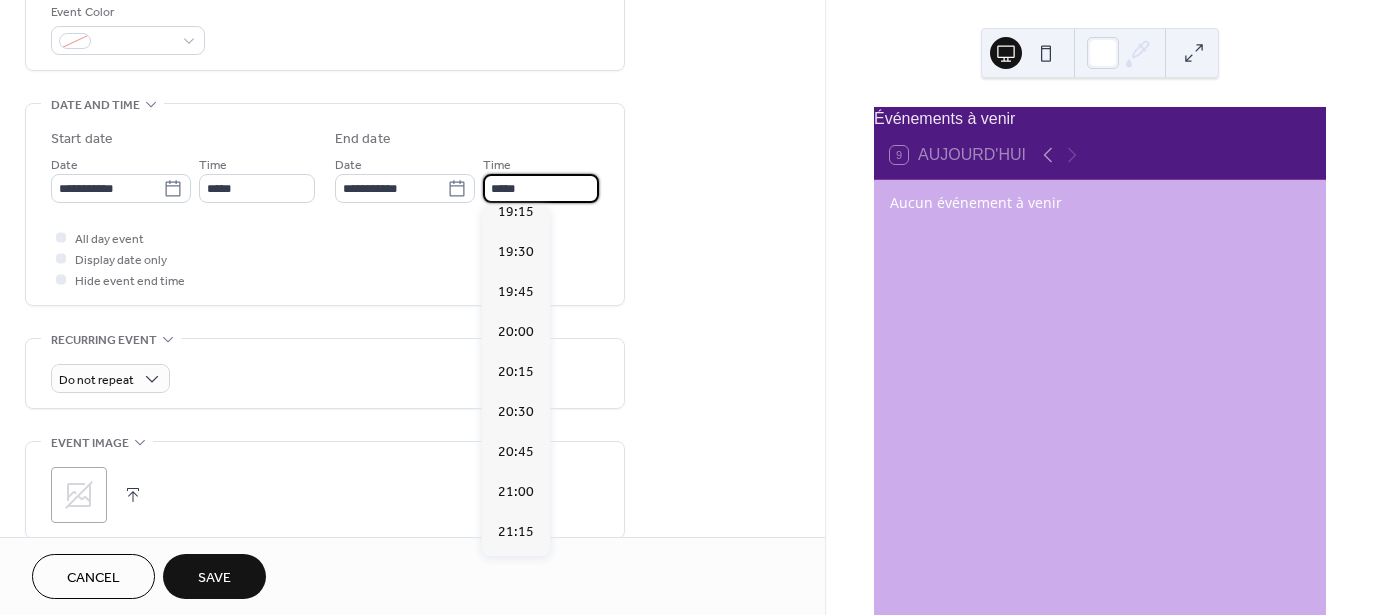 scroll, scrollTop: 1772, scrollLeft: 0, axis: vertical 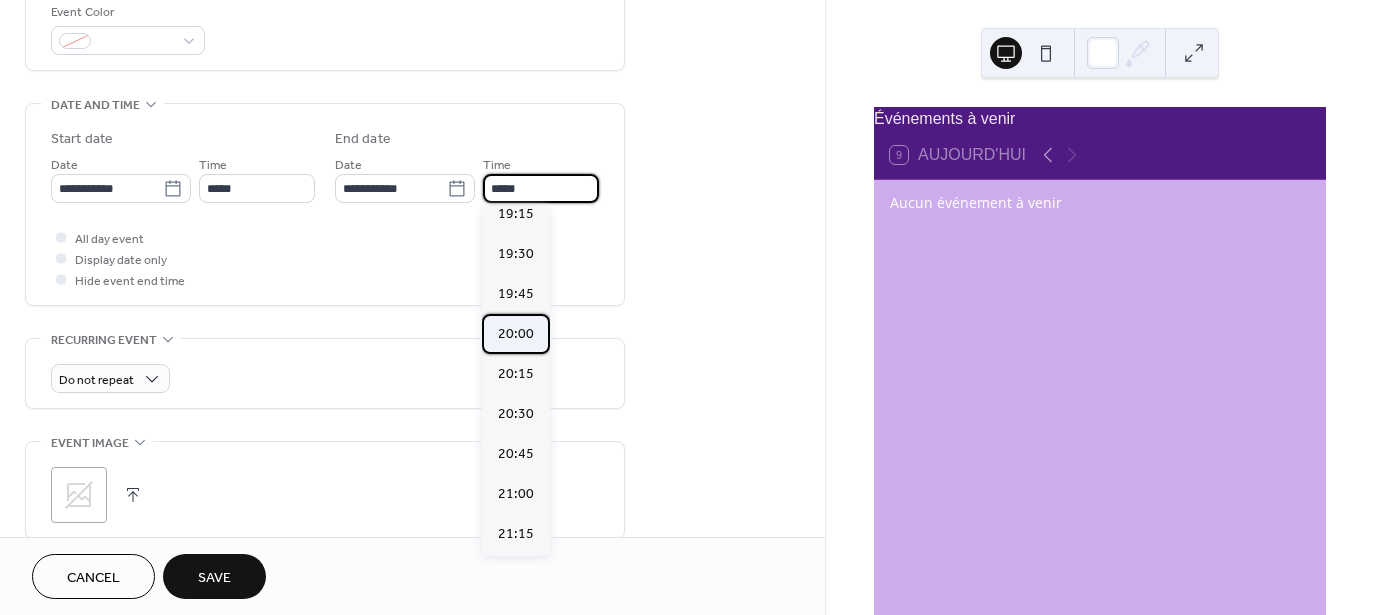 click on "20:00" at bounding box center [516, 334] 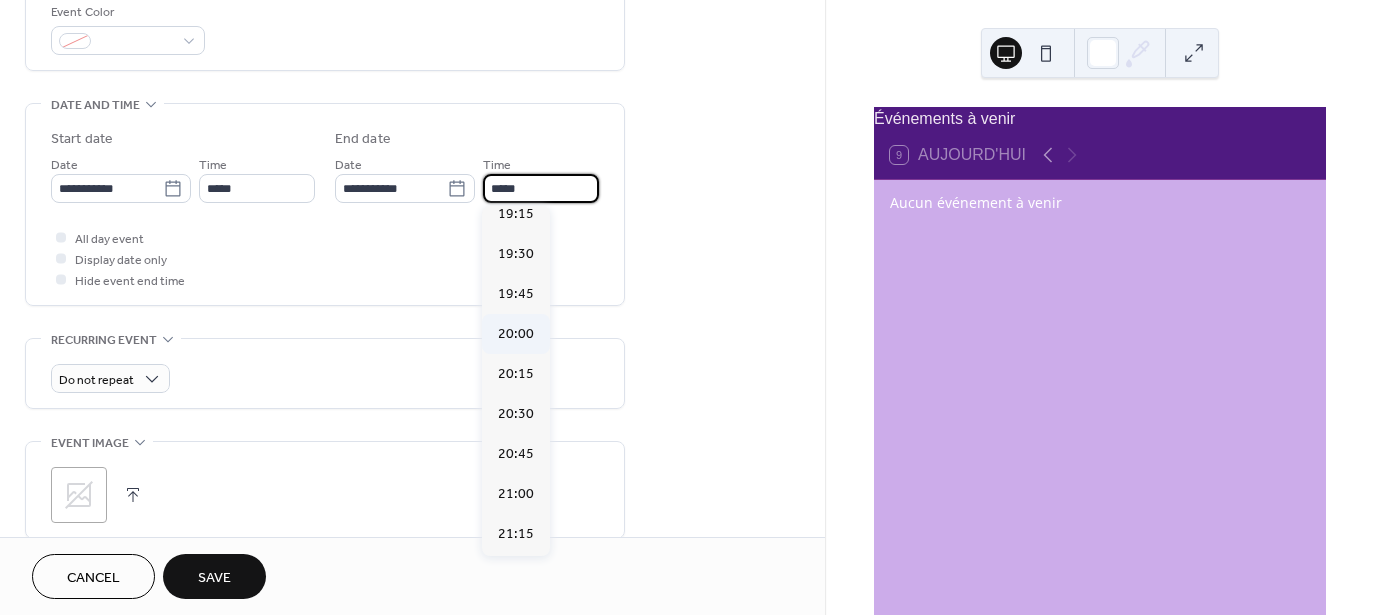 type on "*****" 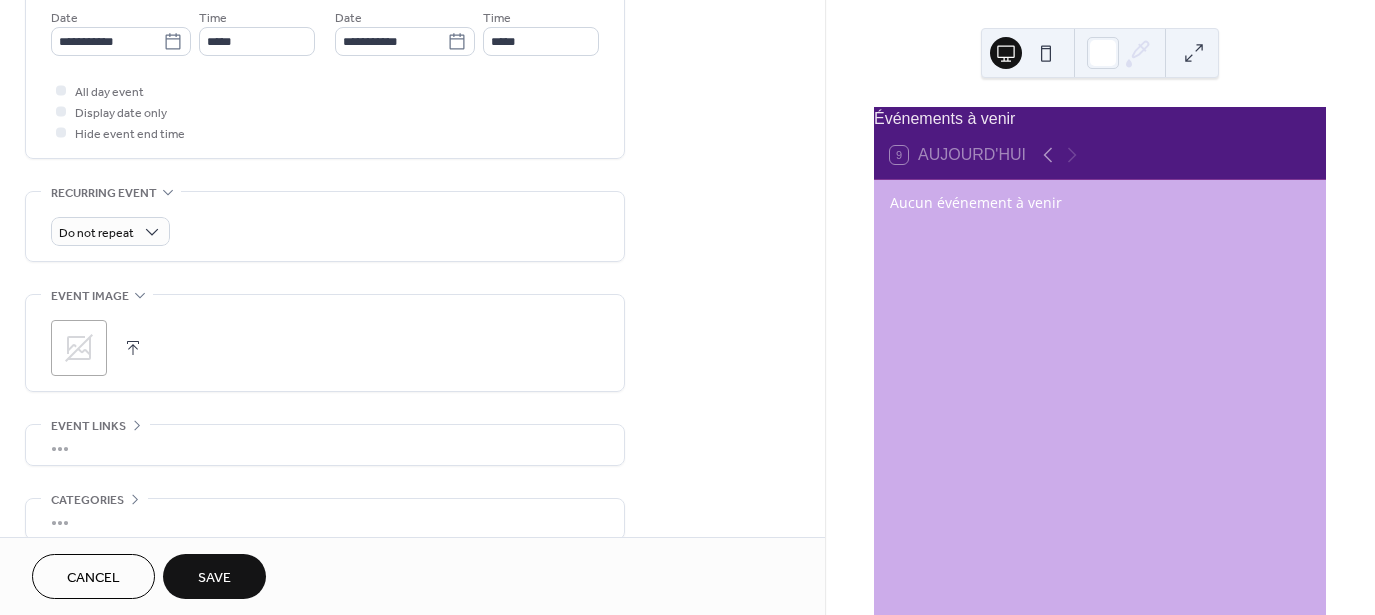 scroll, scrollTop: 788, scrollLeft: 0, axis: vertical 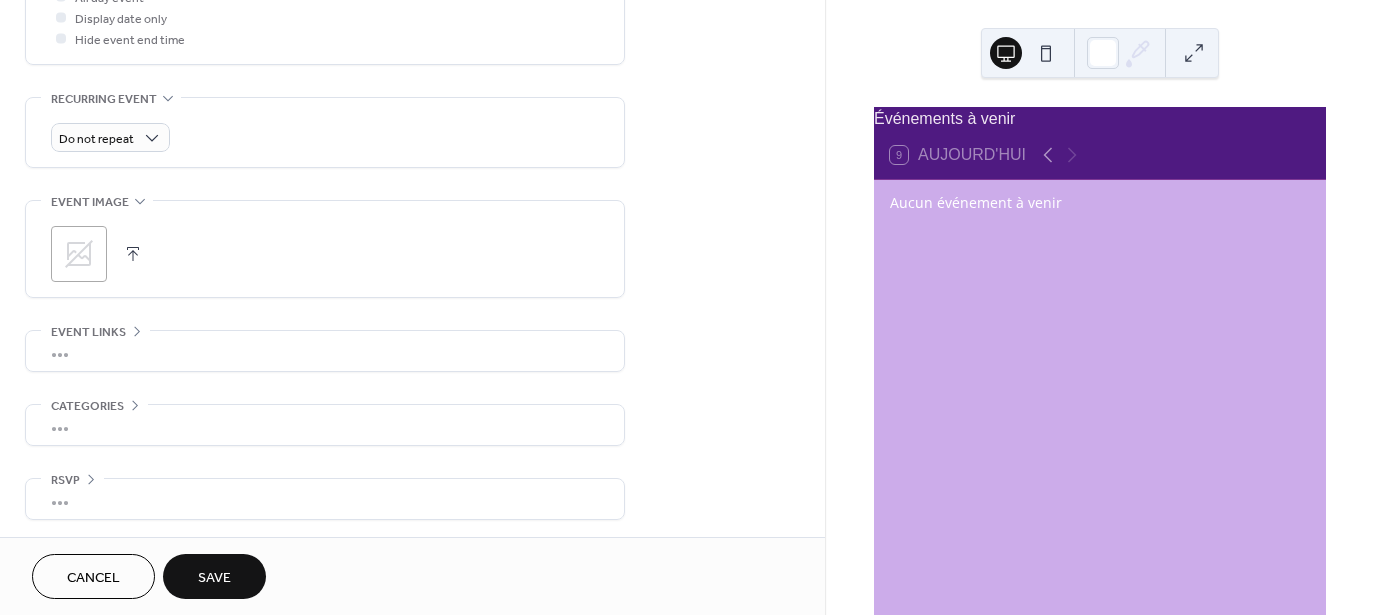 click on "Save" at bounding box center (214, 576) 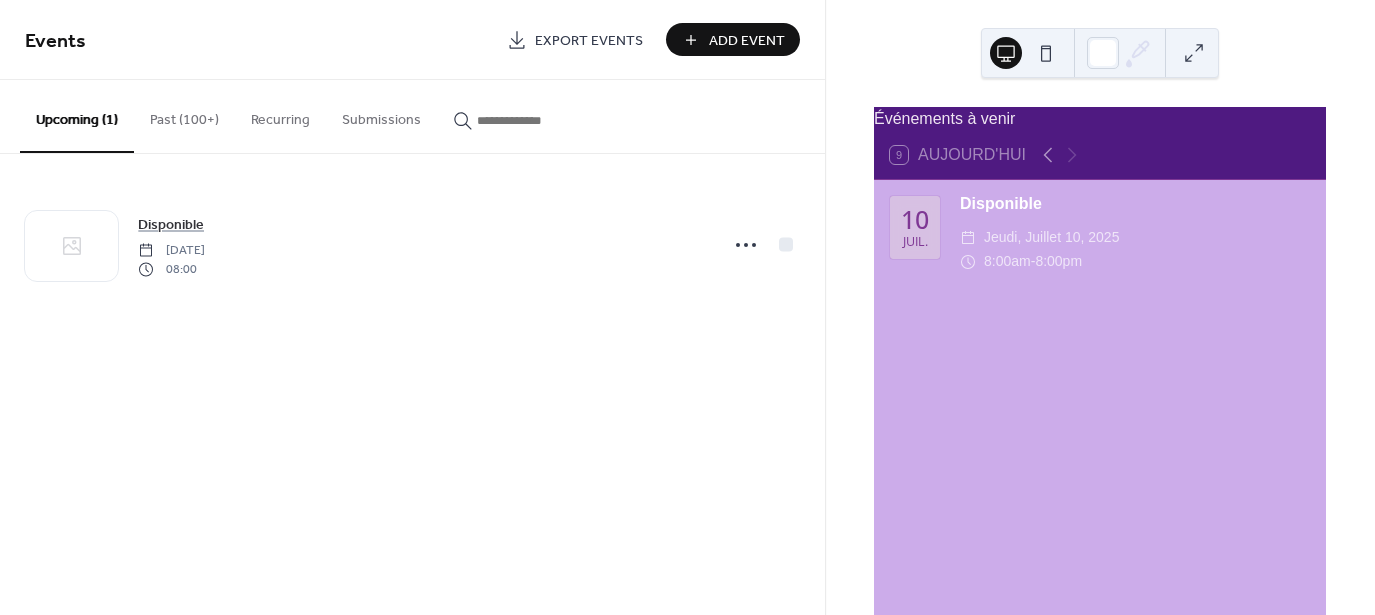 click on "Add Event" at bounding box center [747, 41] 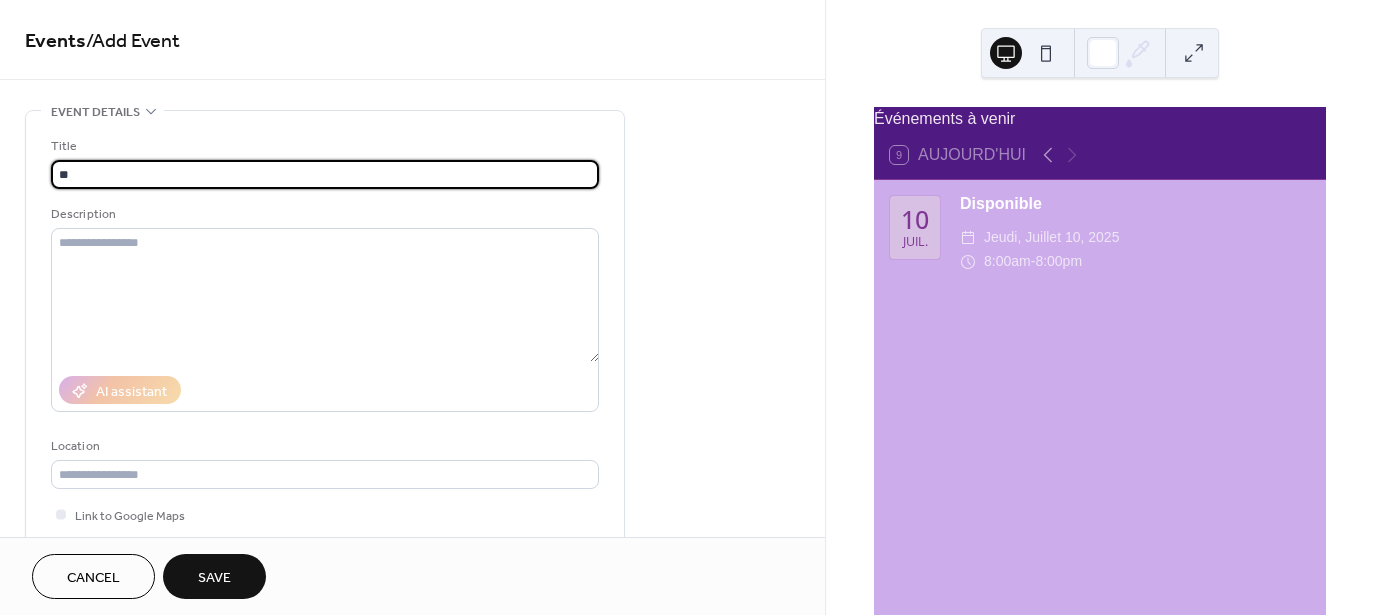 type on "**********" 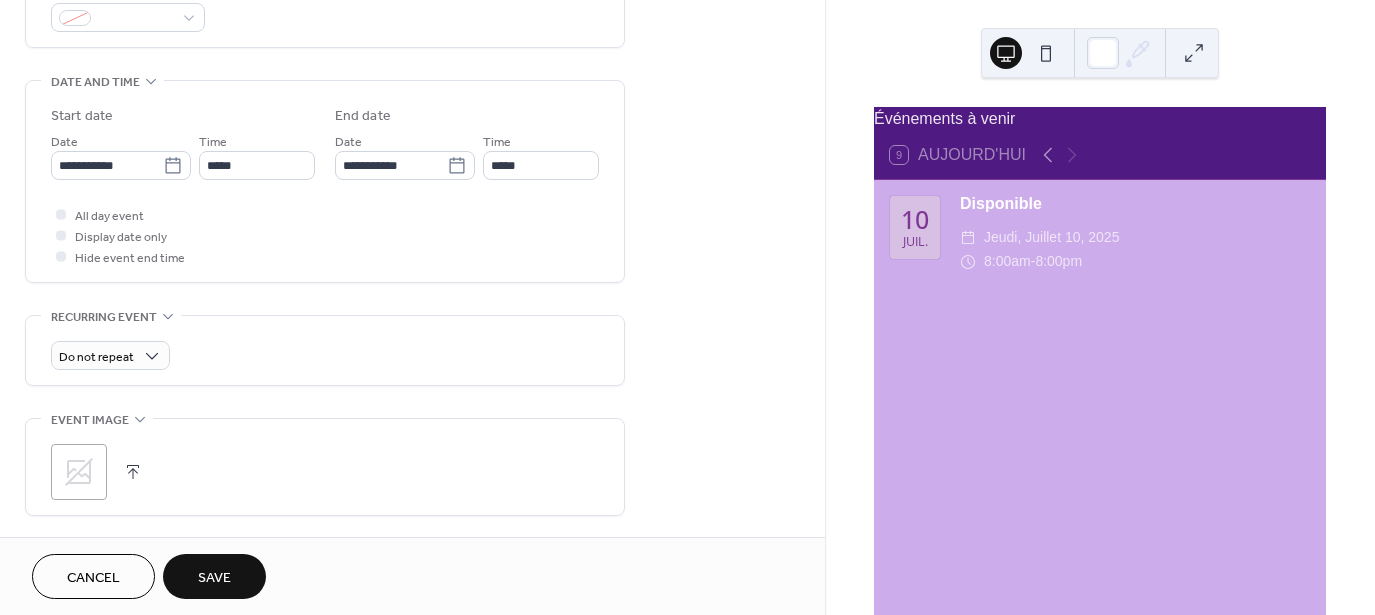 scroll, scrollTop: 571, scrollLeft: 0, axis: vertical 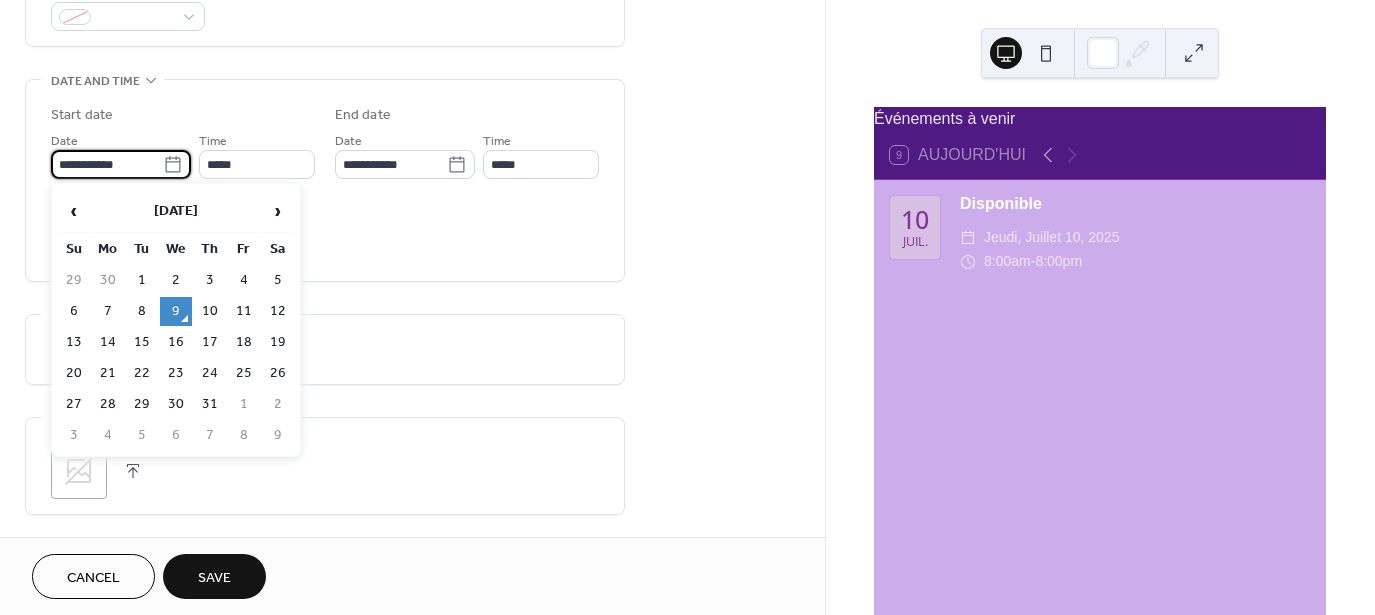 click on "**********" at bounding box center [107, 164] 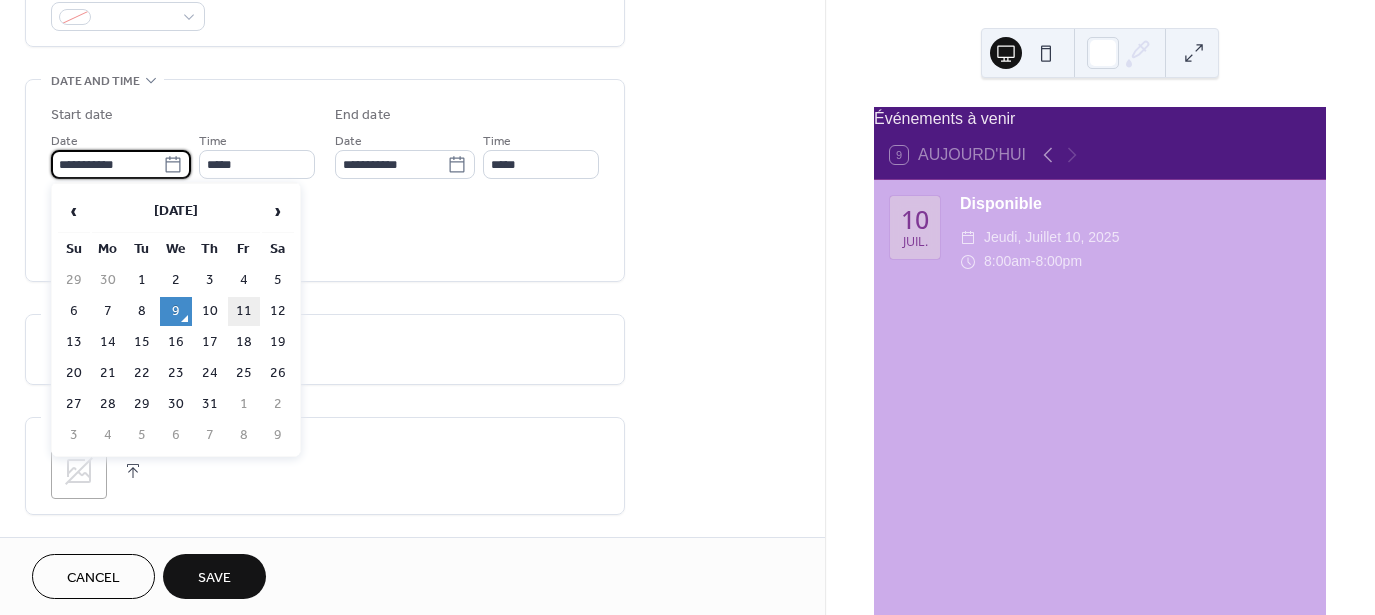 click on "11" at bounding box center (244, 311) 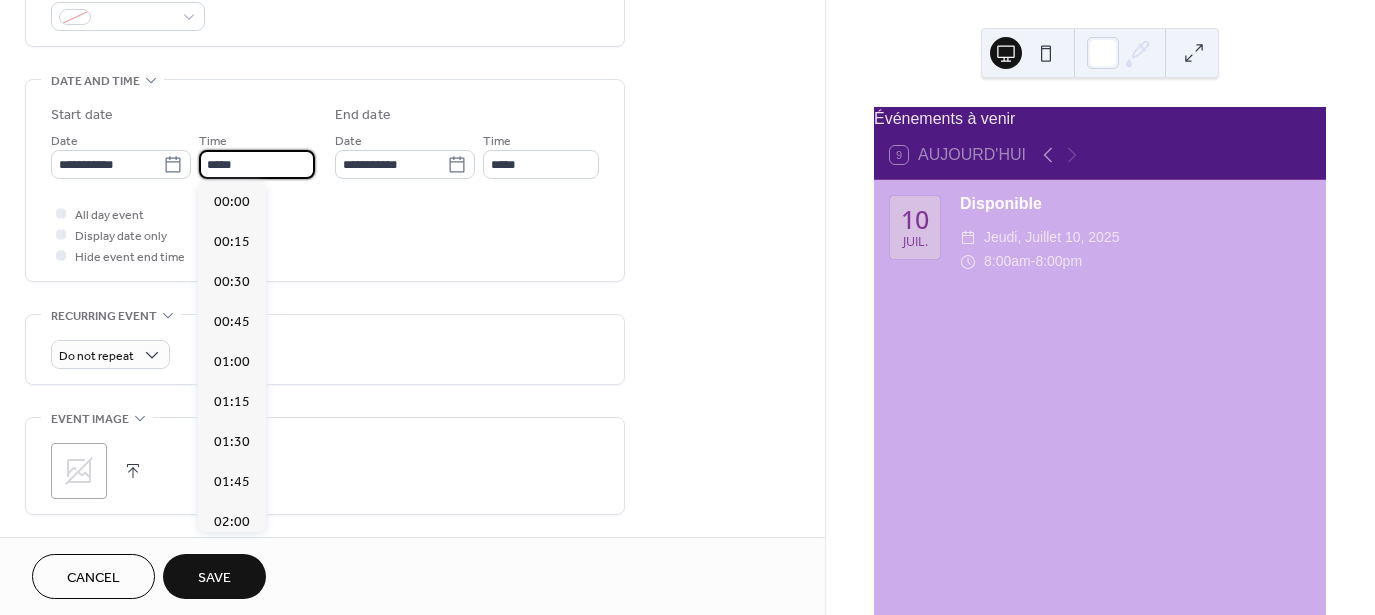click on "*****" at bounding box center [257, 164] 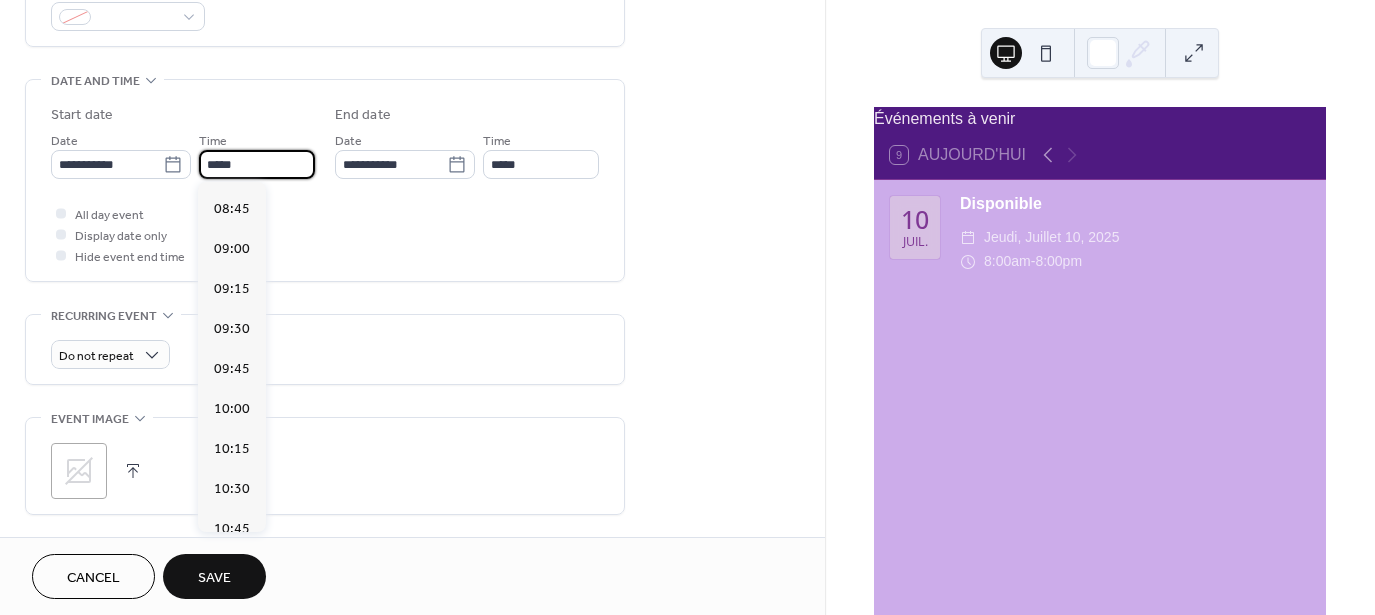 scroll, scrollTop: 1394, scrollLeft: 0, axis: vertical 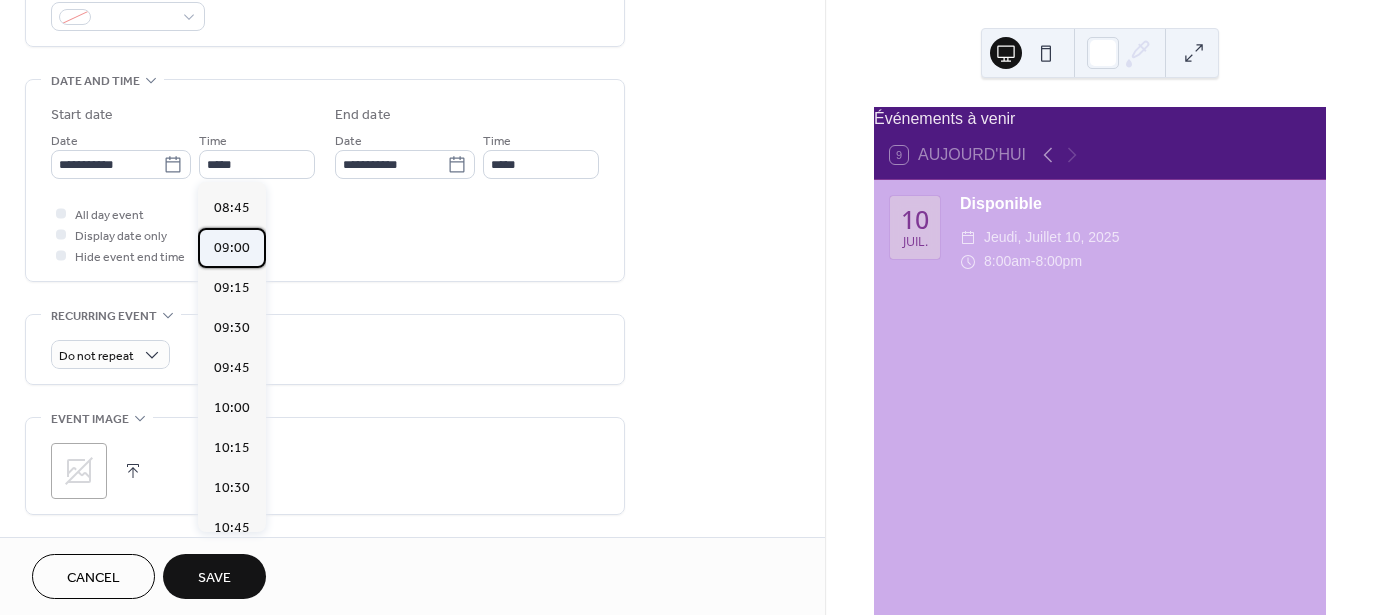click on "09:00" at bounding box center (232, 248) 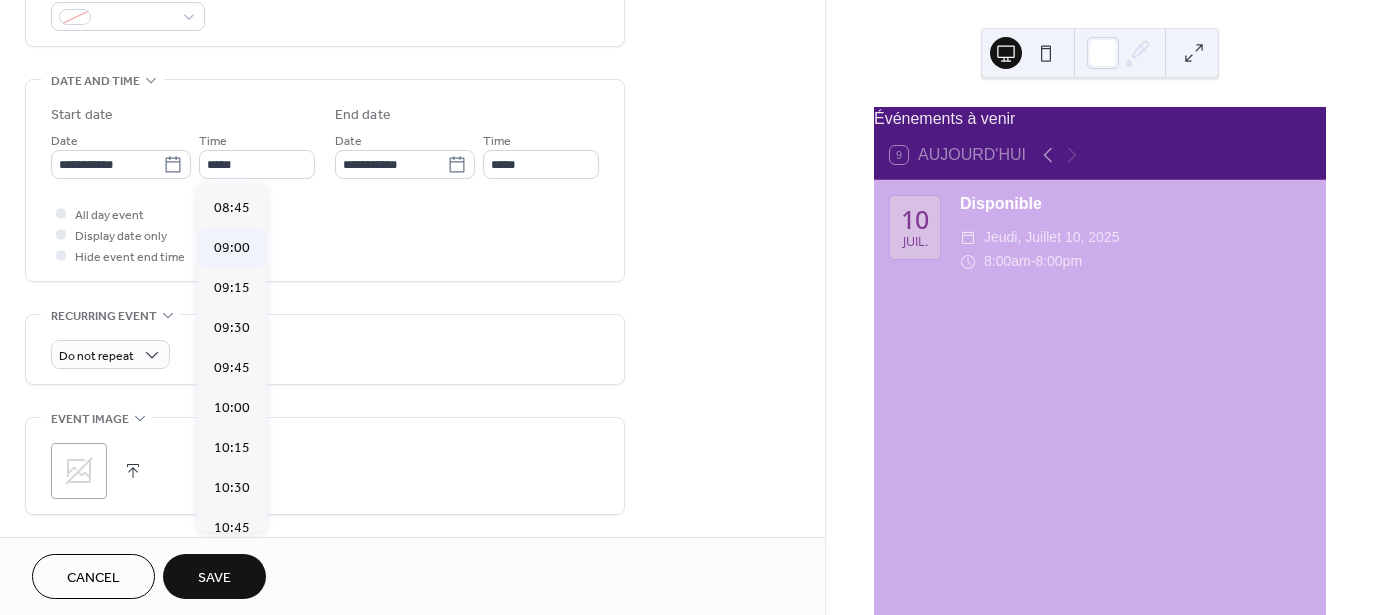 type on "*****" 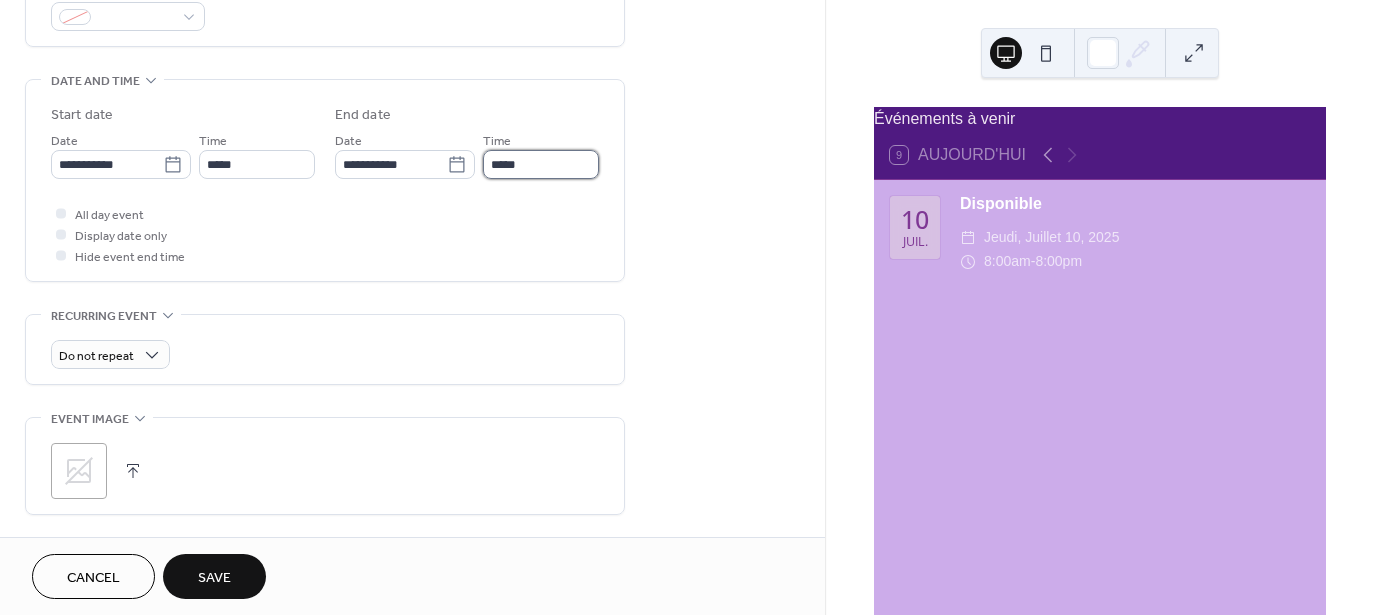 click on "*****" at bounding box center (541, 164) 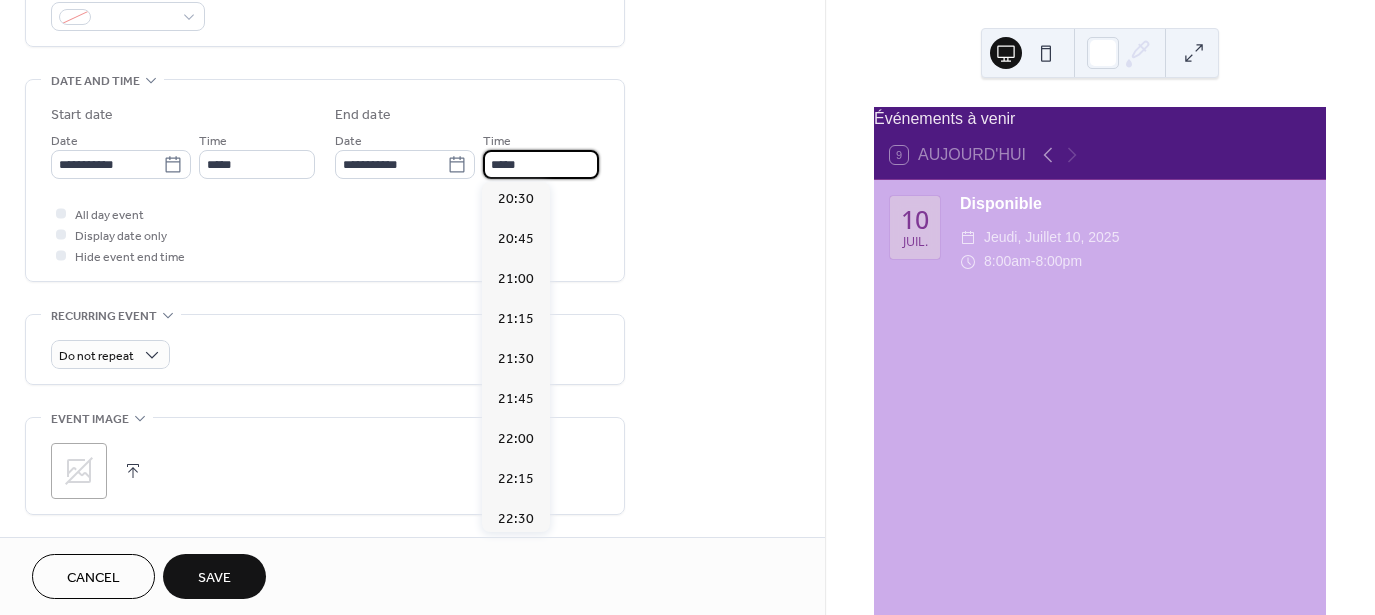 scroll, scrollTop: 1811, scrollLeft: 0, axis: vertical 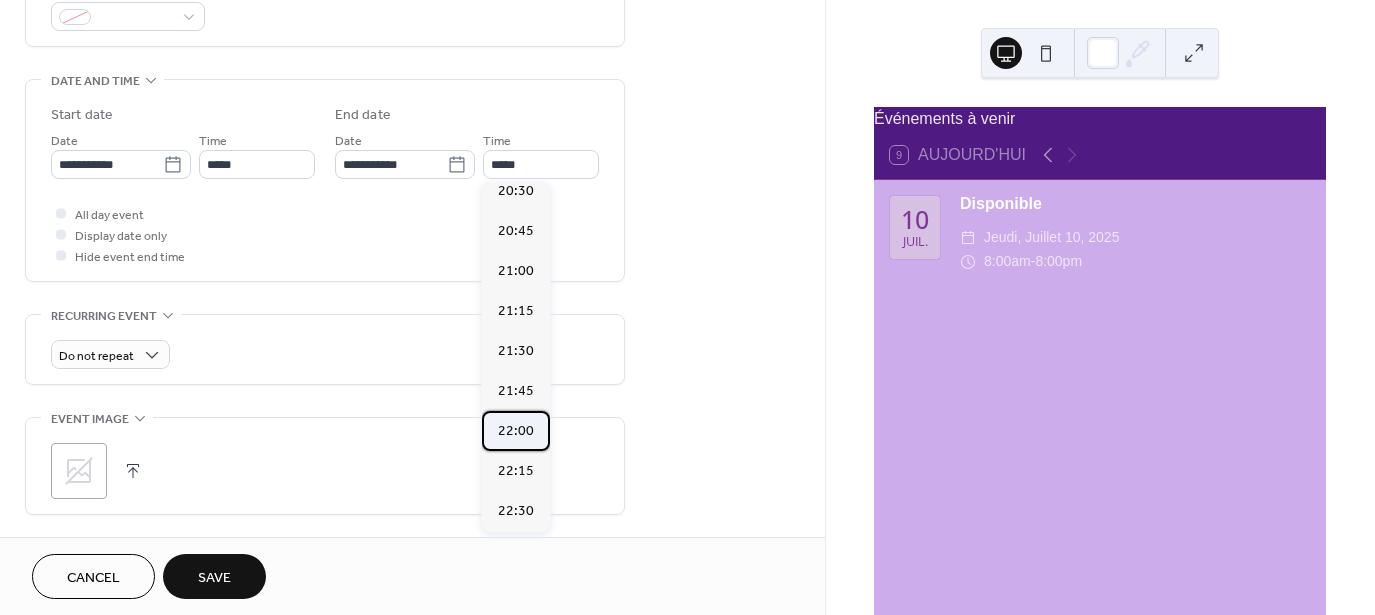 click on "22:00" at bounding box center (516, 431) 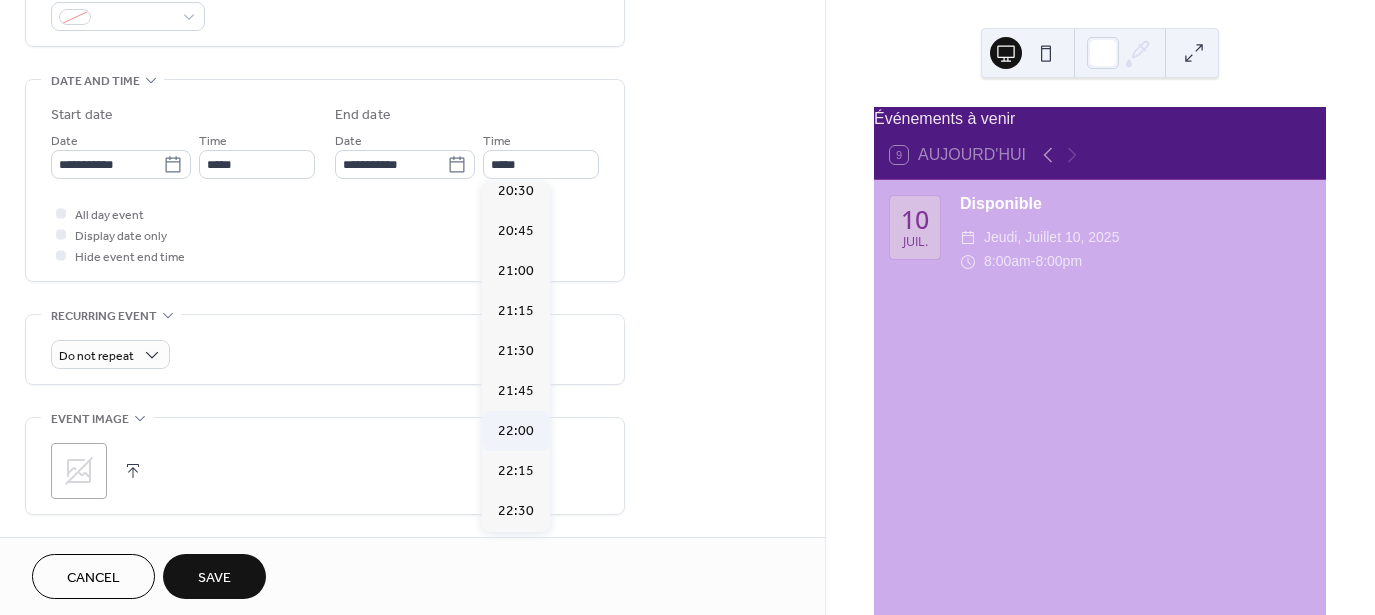 type on "*****" 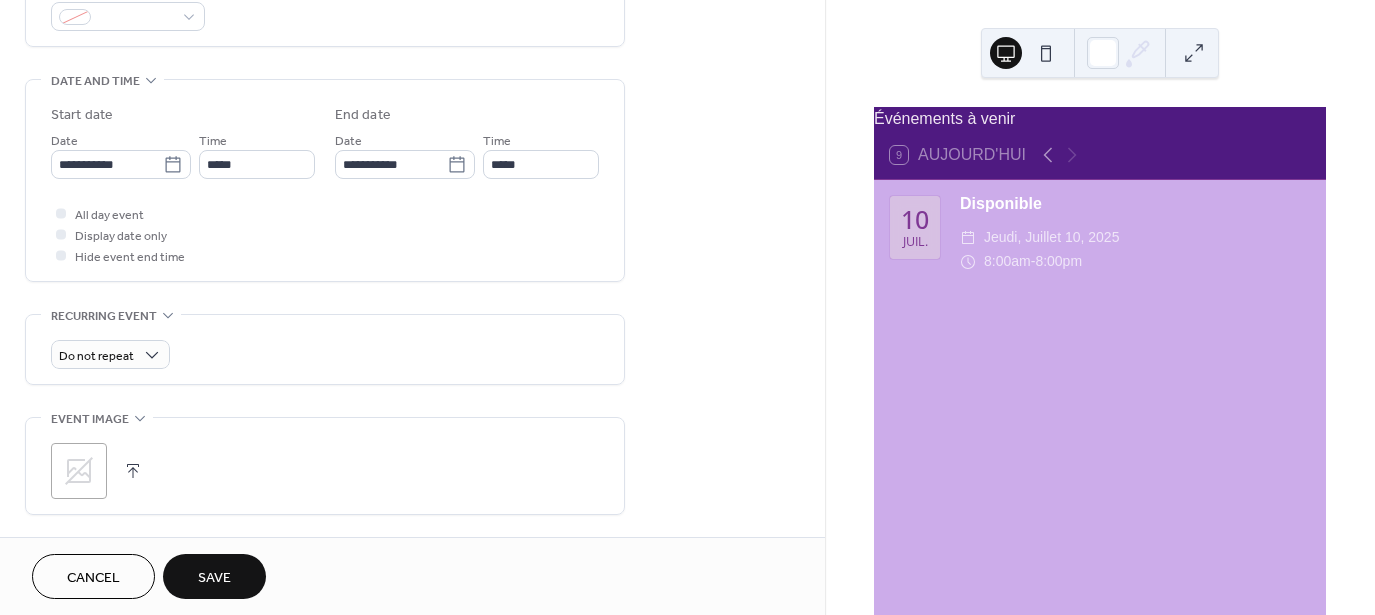 click on "Save" at bounding box center (214, 576) 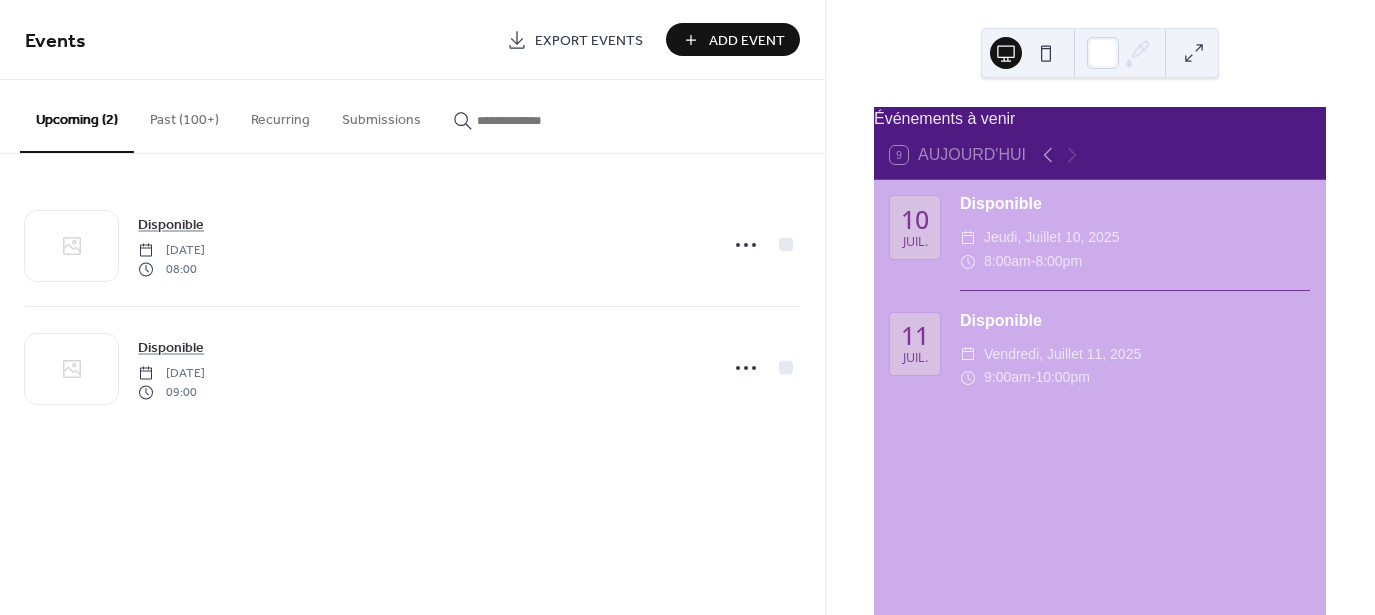 click on "Add Event" at bounding box center (747, 41) 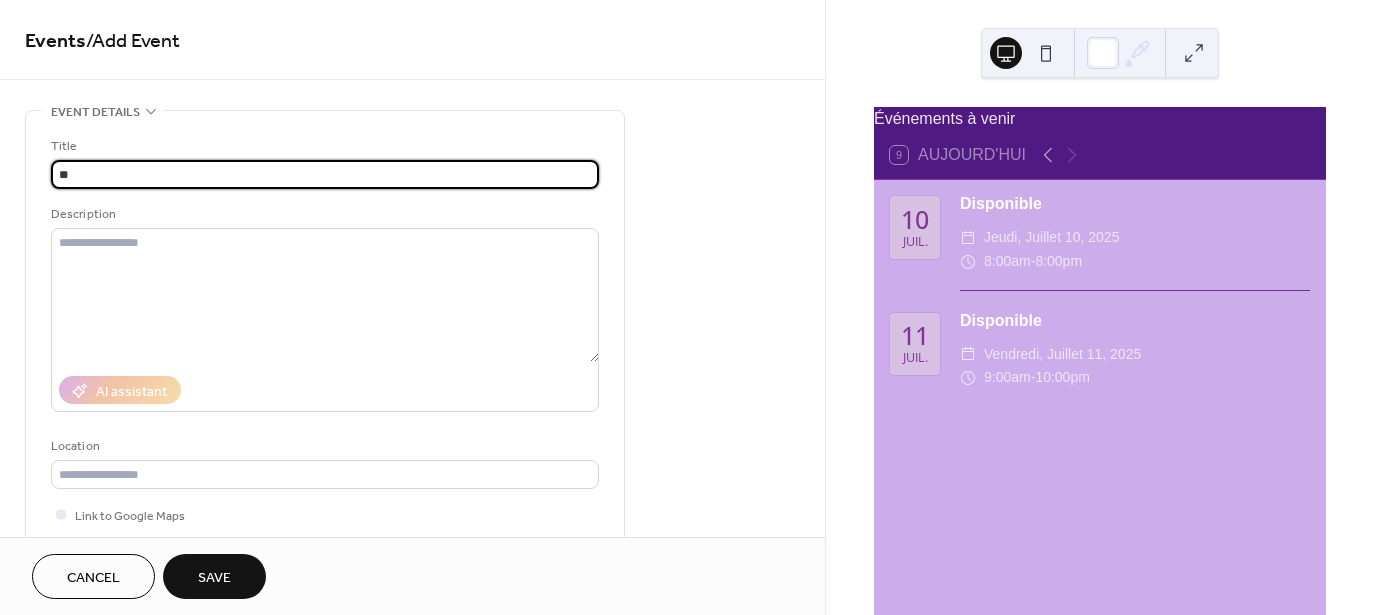 type on "**********" 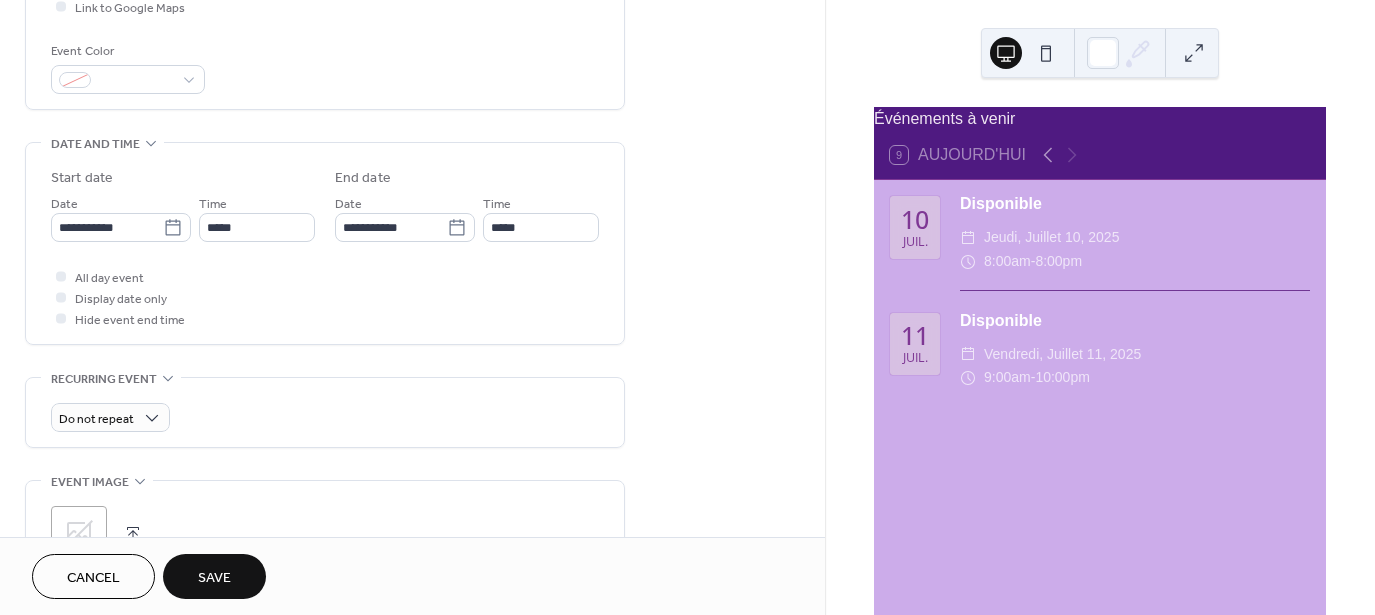 scroll, scrollTop: 508, scrollLeft: 0, axis: vertical 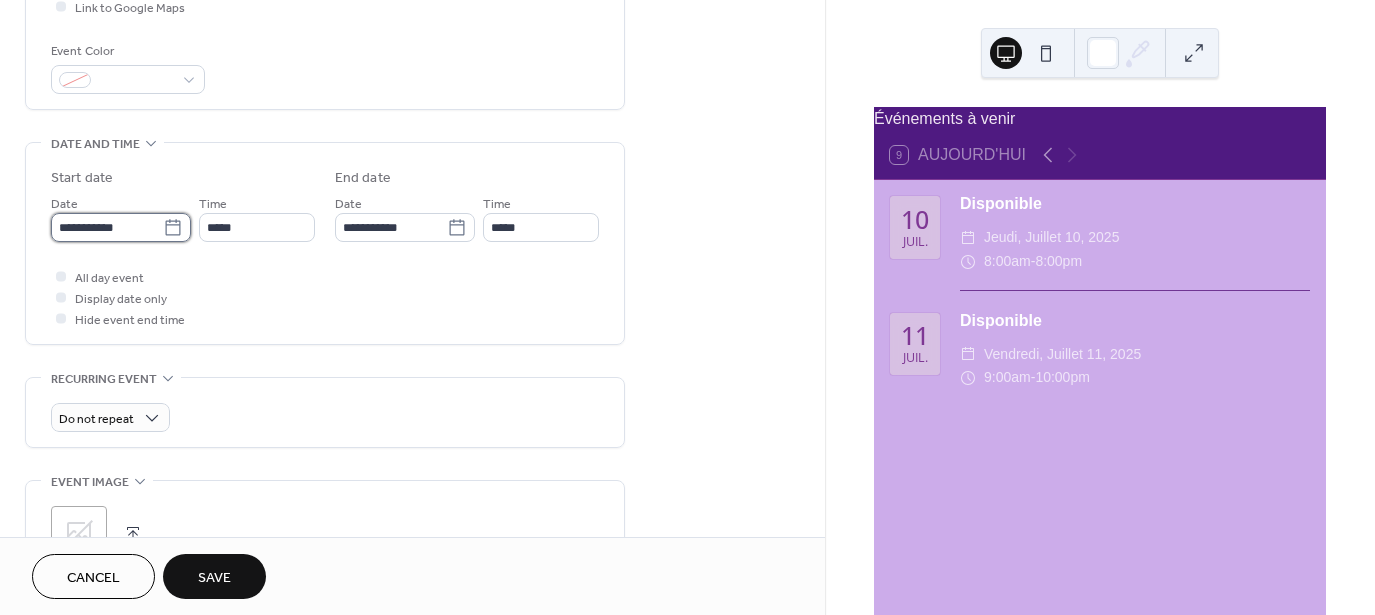 click on "**********" at bounding box center (107, 227) 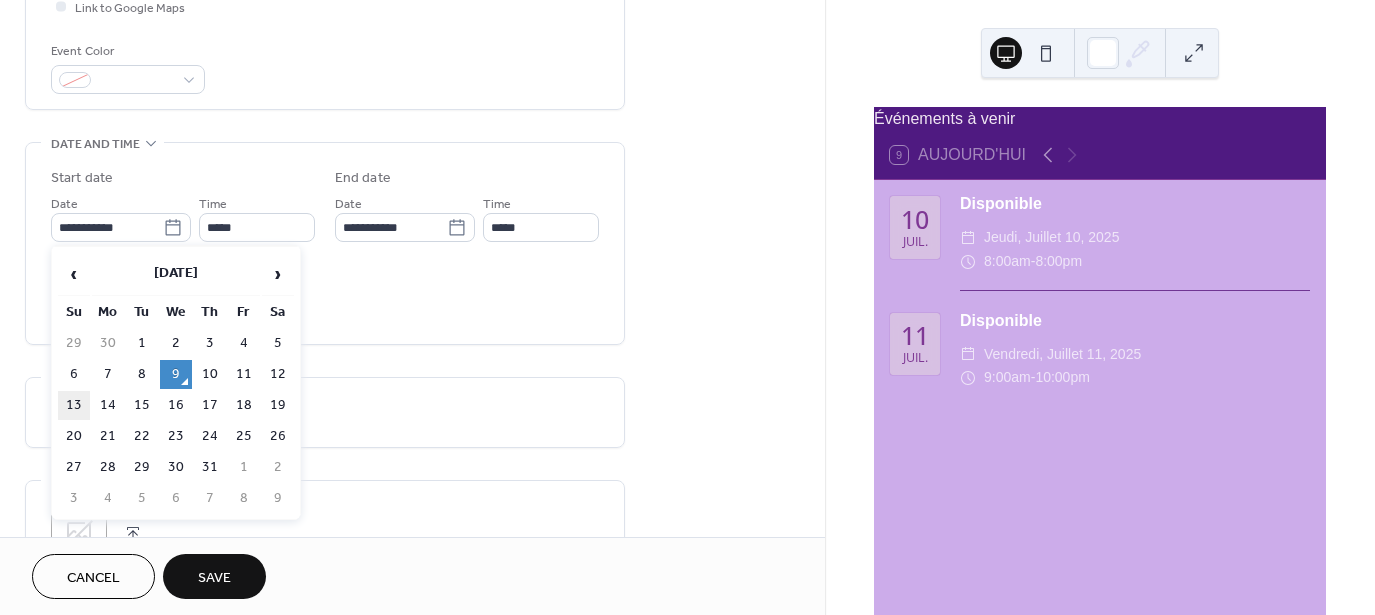 click on "13" at bounding box center (74, 405) 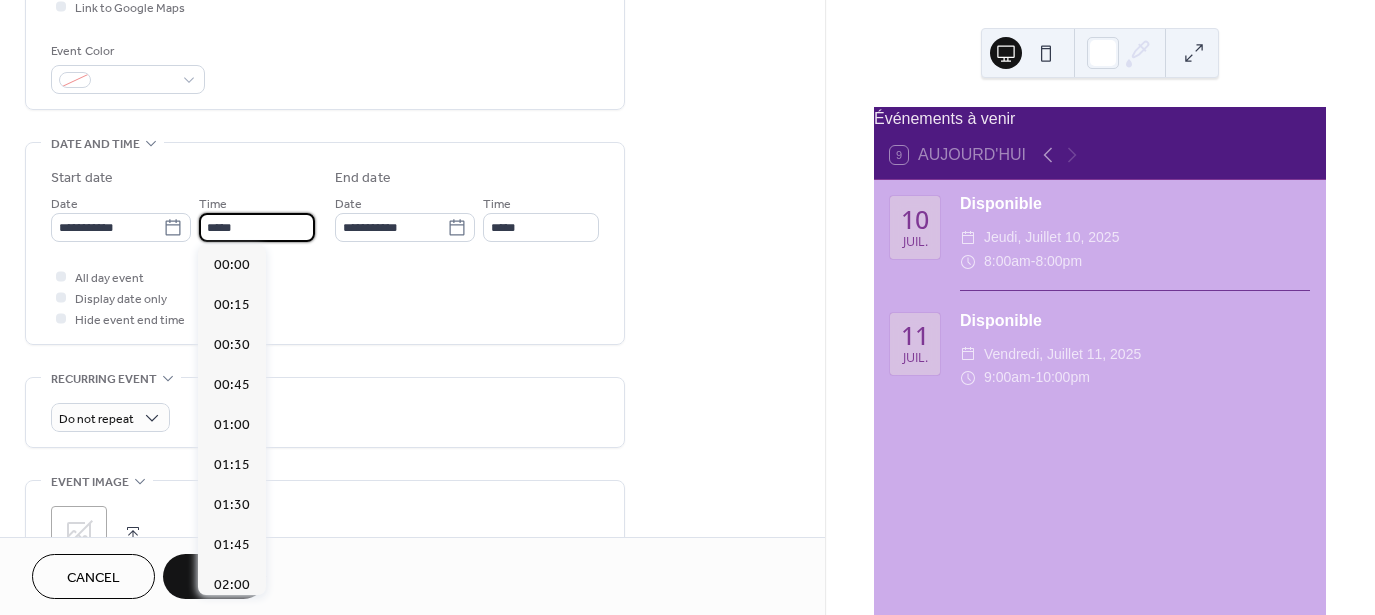 click on "*****" at bounding box center [257, 227] 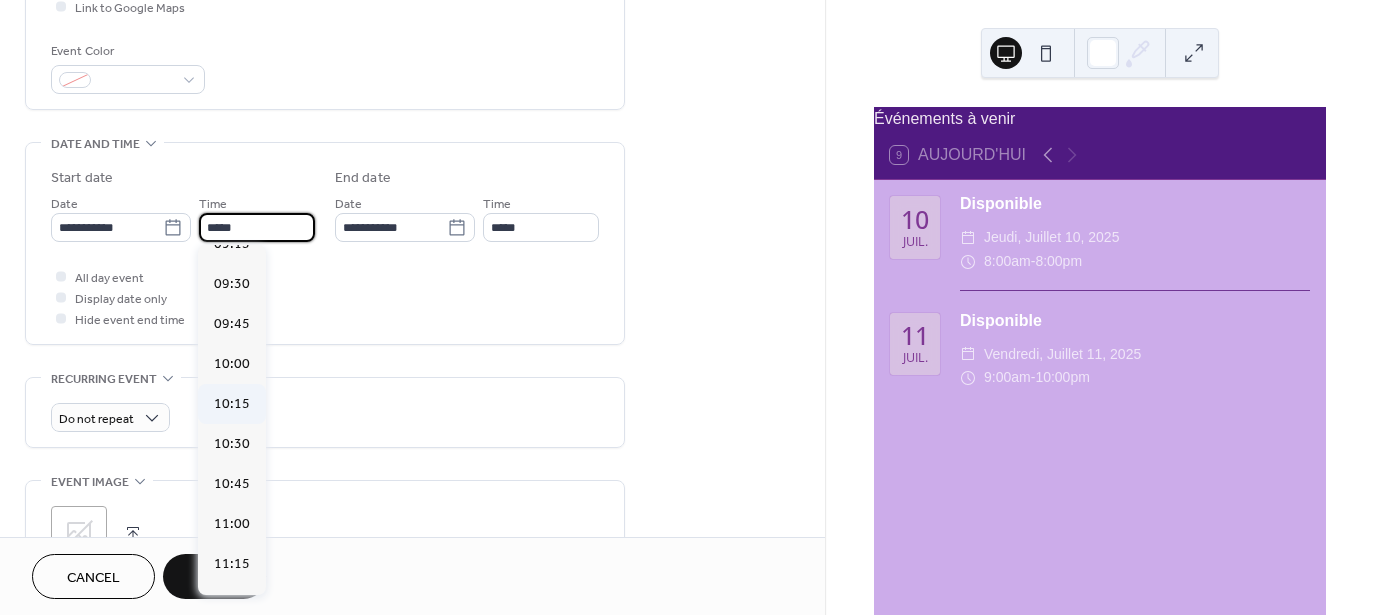 scroll, scrollTop: 1500, scrollLeft: 0, axis: vertical 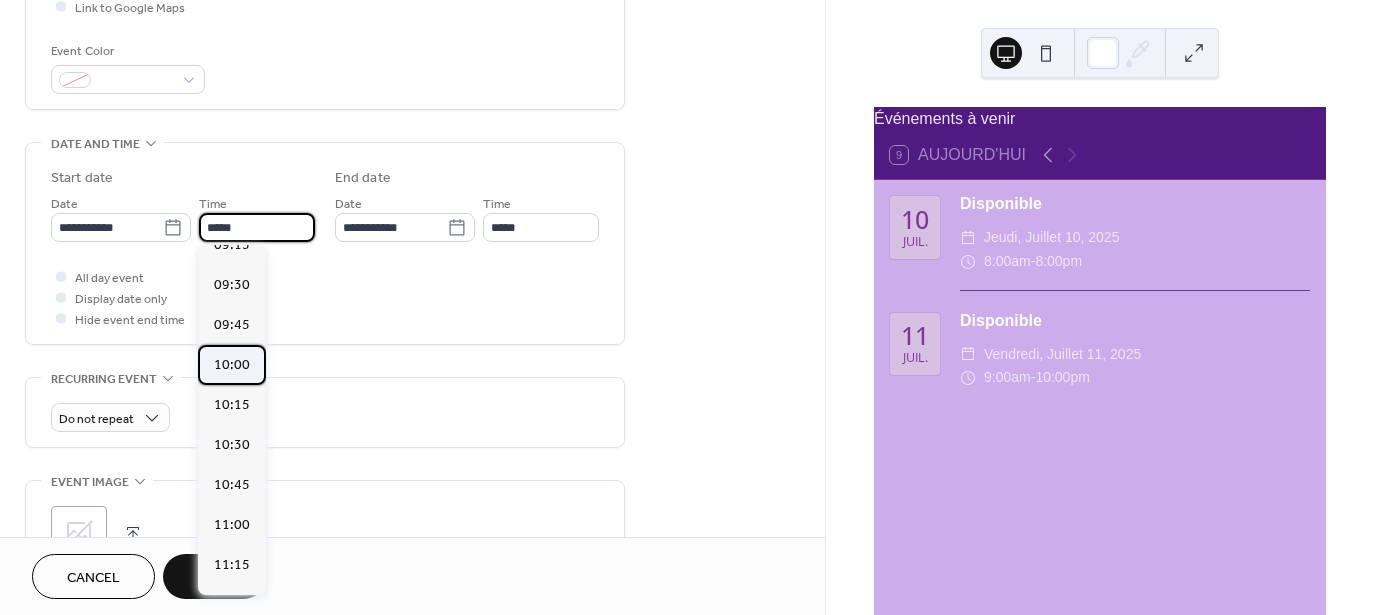 click on "10:00" at bounding box center [232, 364] 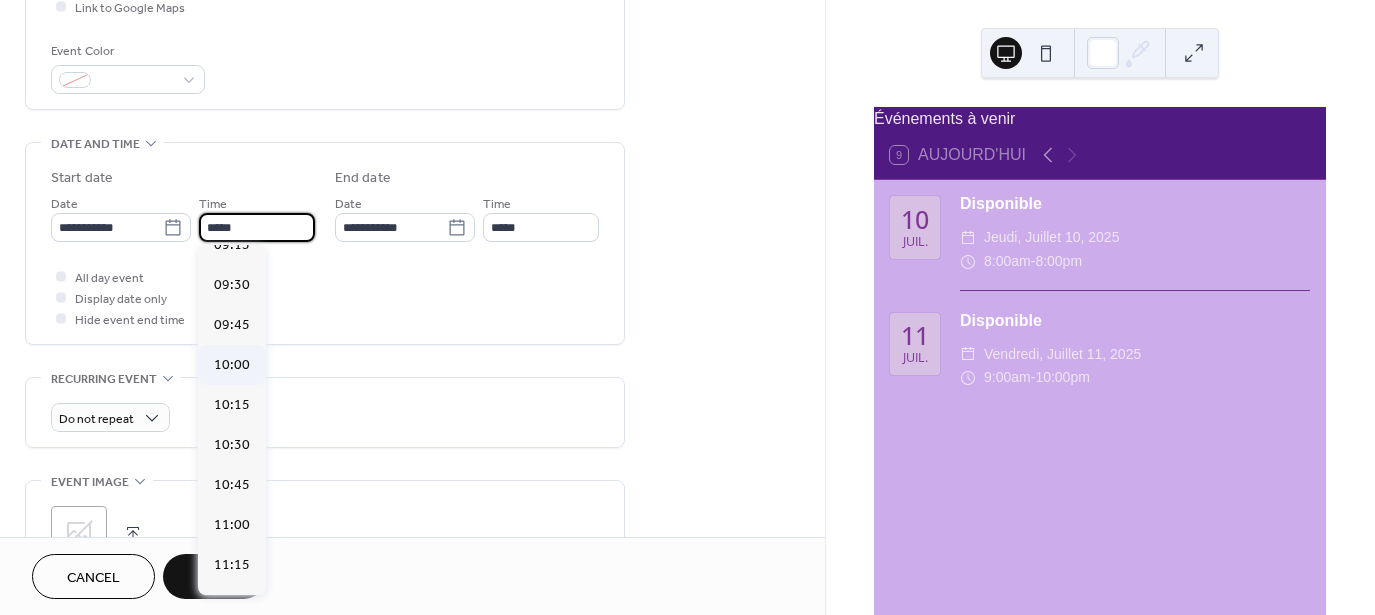 type on "*****" 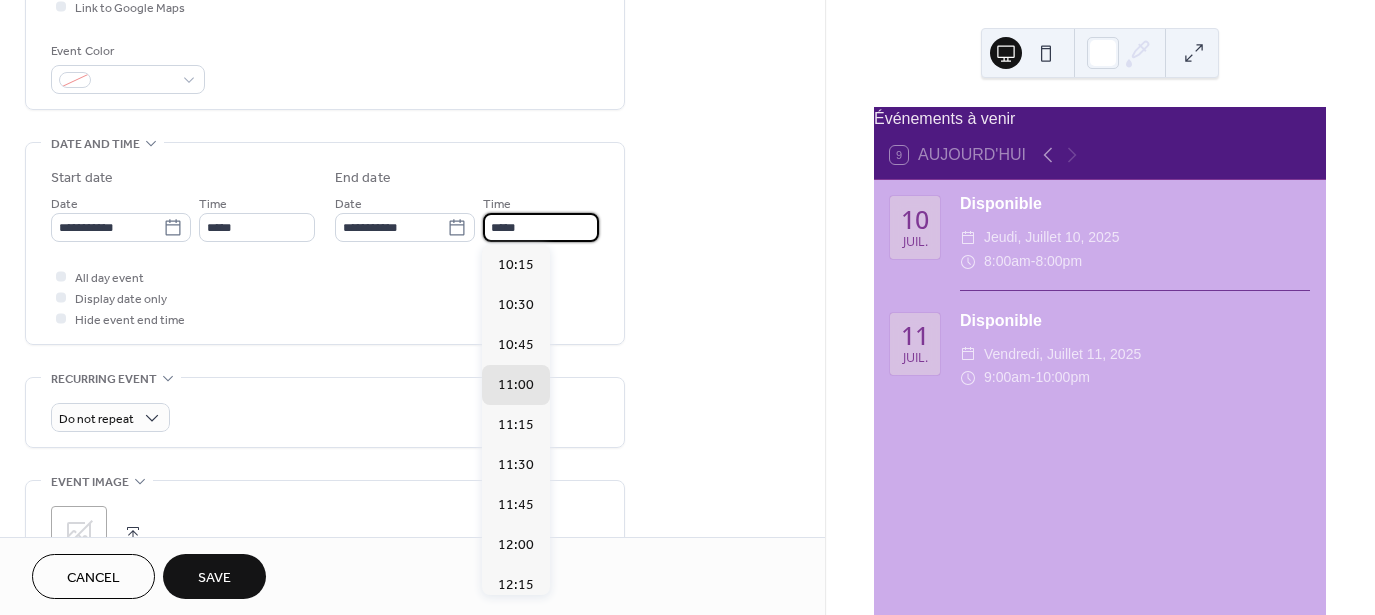 click on "*****" at bounding box center (541, 227) 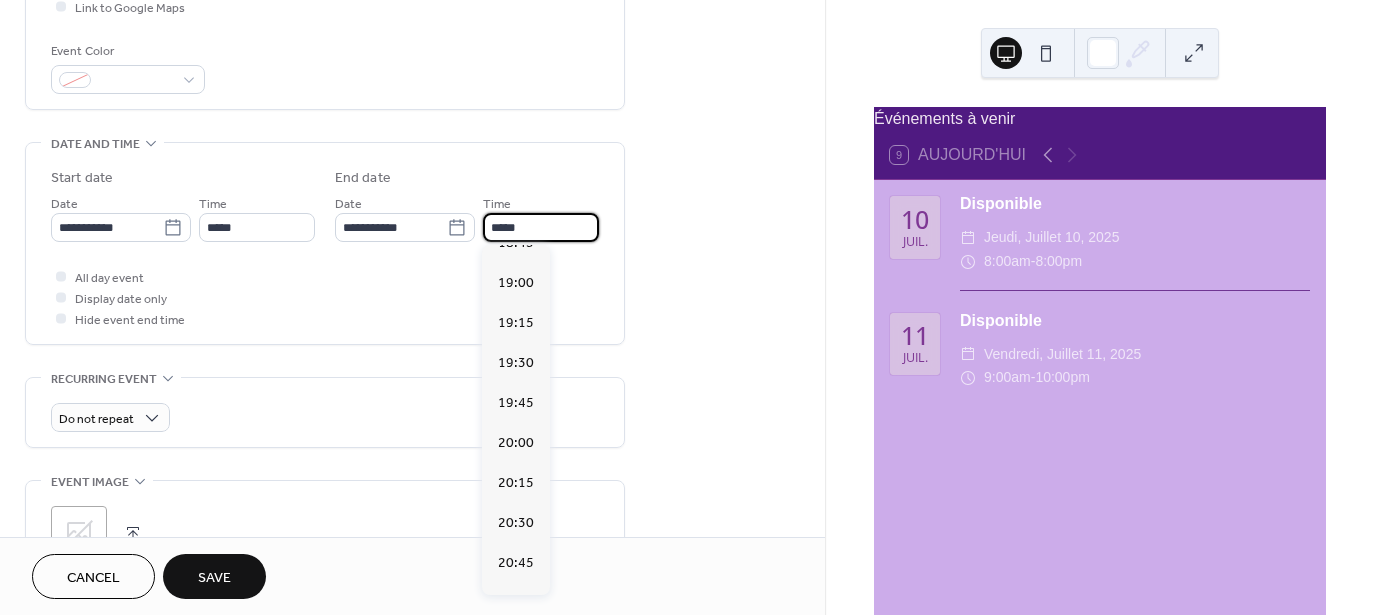 scroll, scrollTop: 1358, scrollLeft: 0, axis: vertical 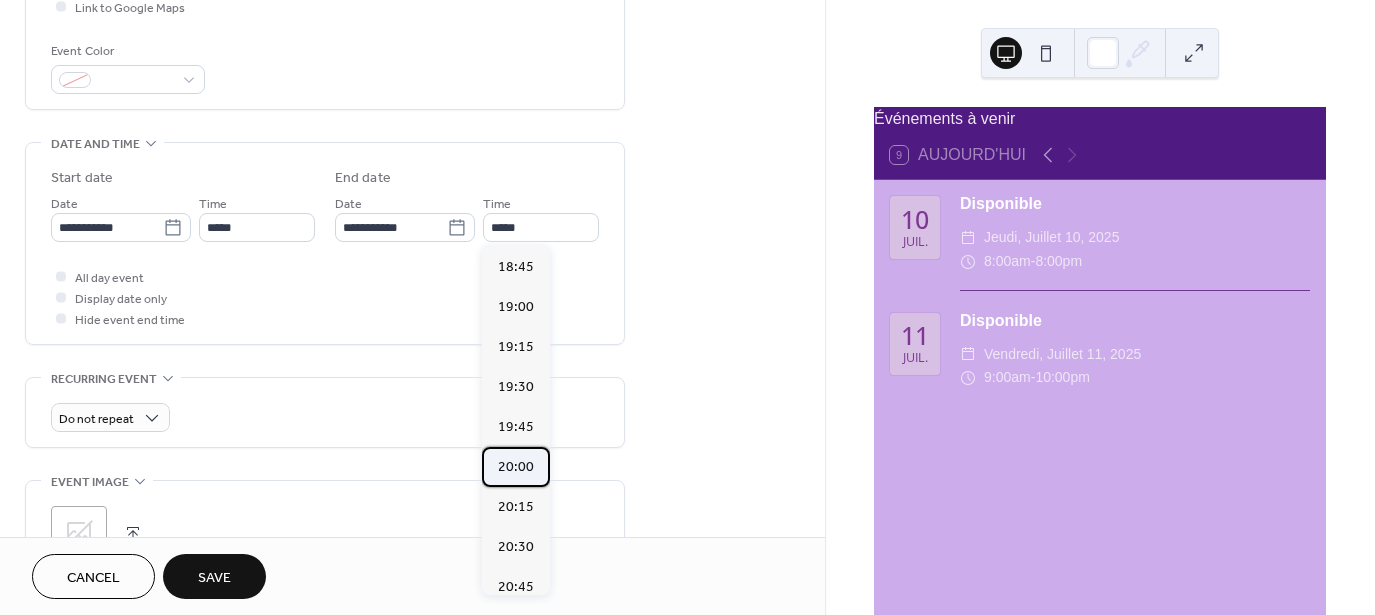click on "20:00" at bounding box center (516, 466) 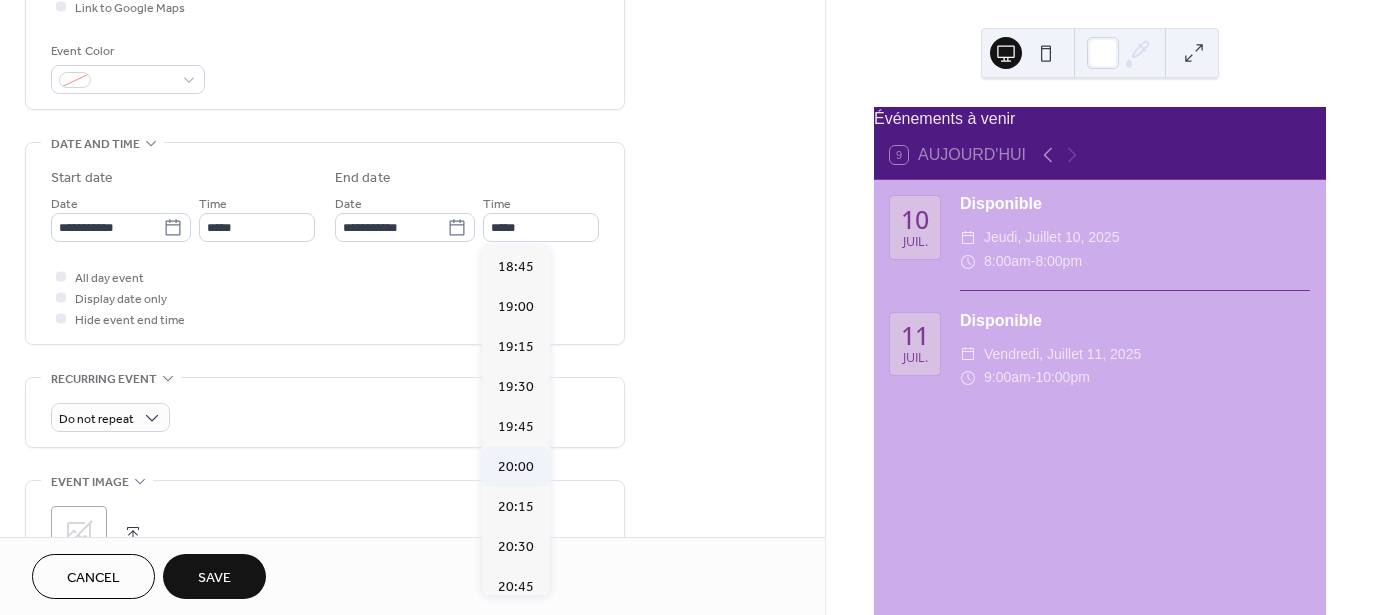 type on "*****" 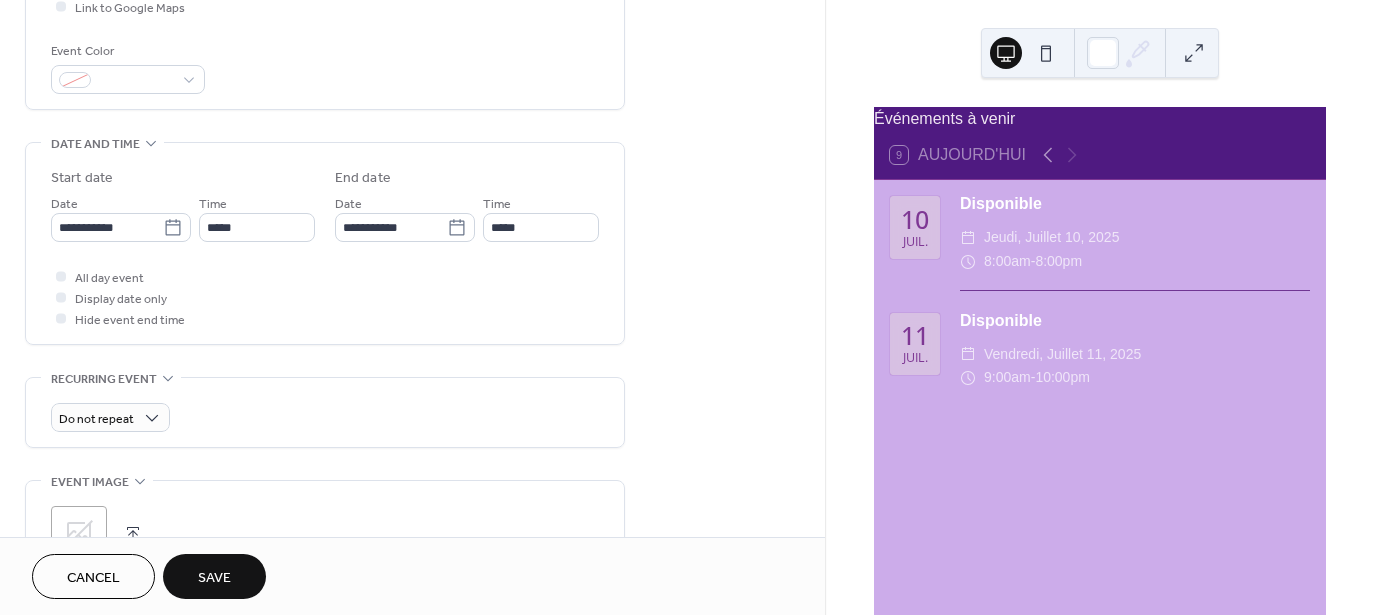 click on "Save" at bounding box center (214, 576) 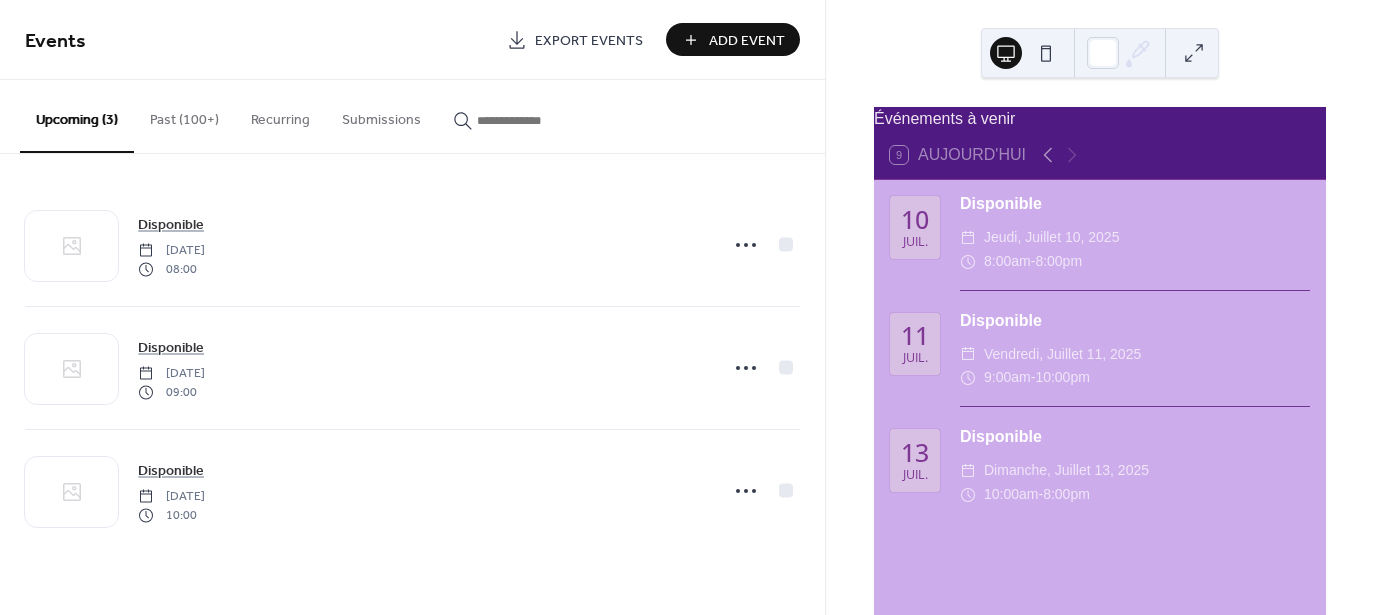 click on "Add Event" at bounding box center (747, 41) 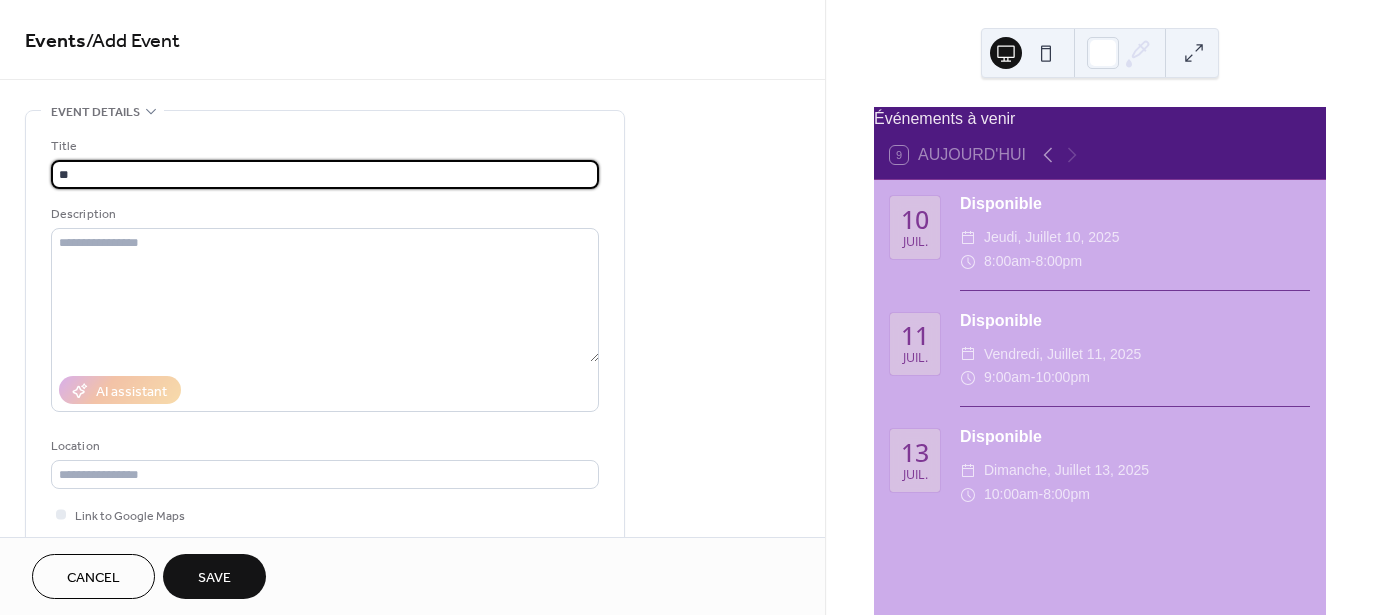 type on "**********" 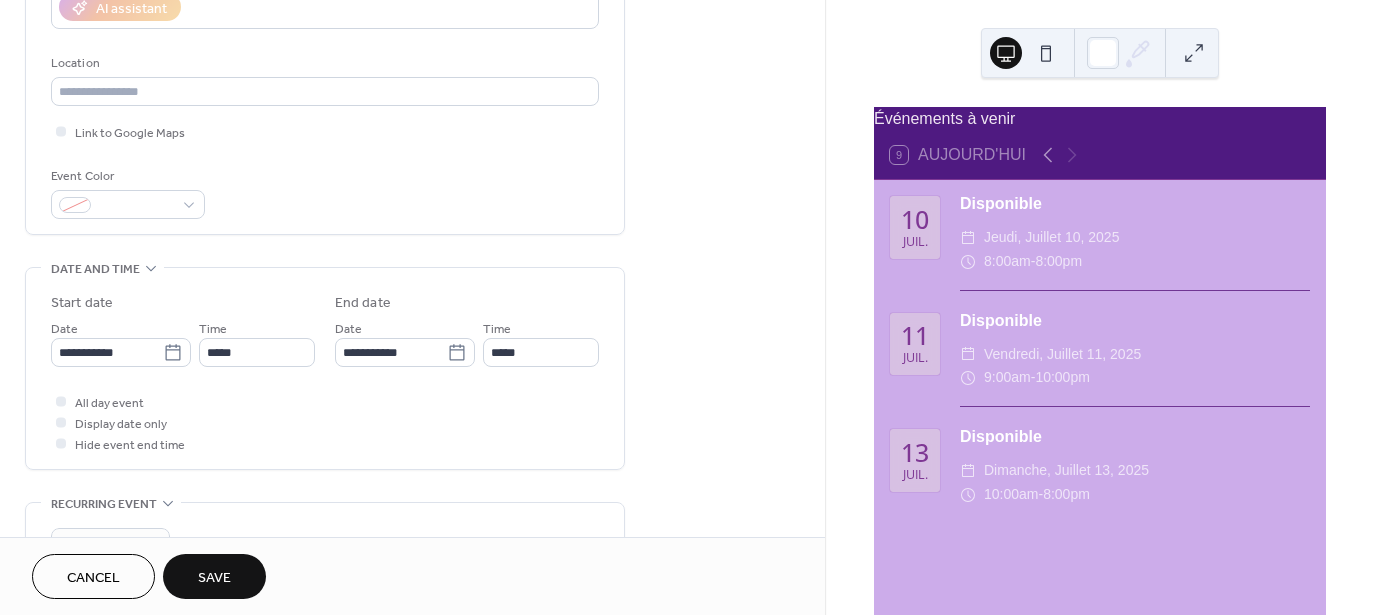 scroll, scrollTop: 414, scrollLeft: 0, axis: vertical 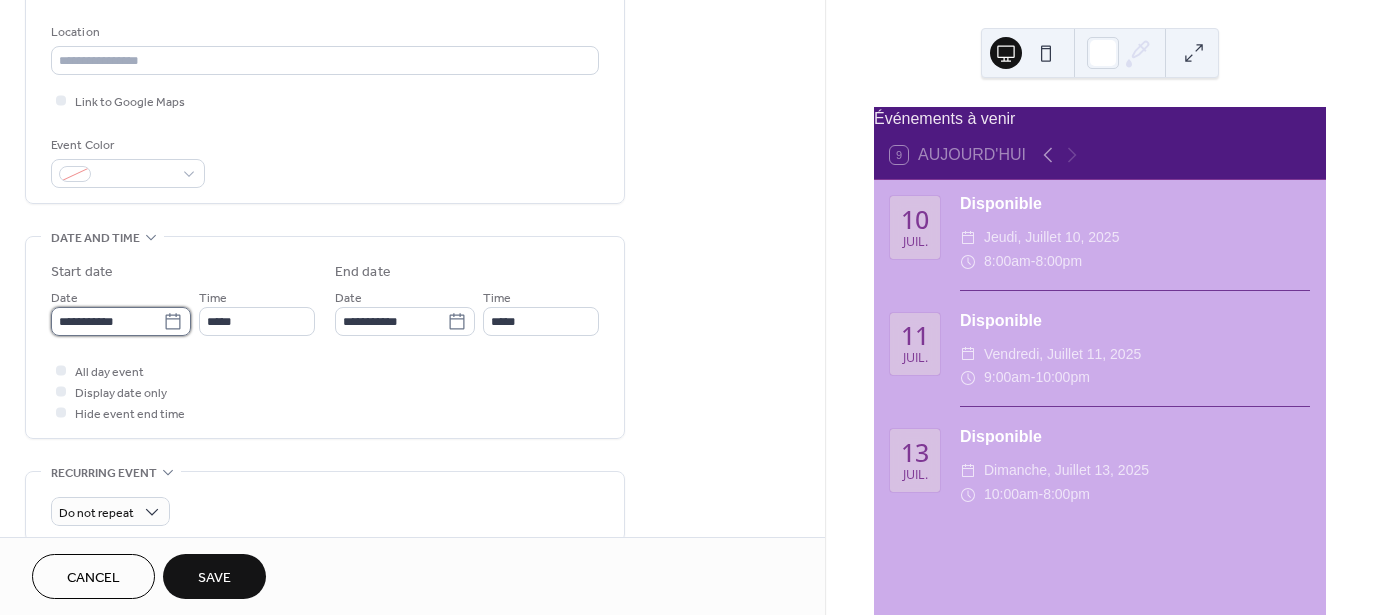 click on "**********" at bounding box center [107, 321] 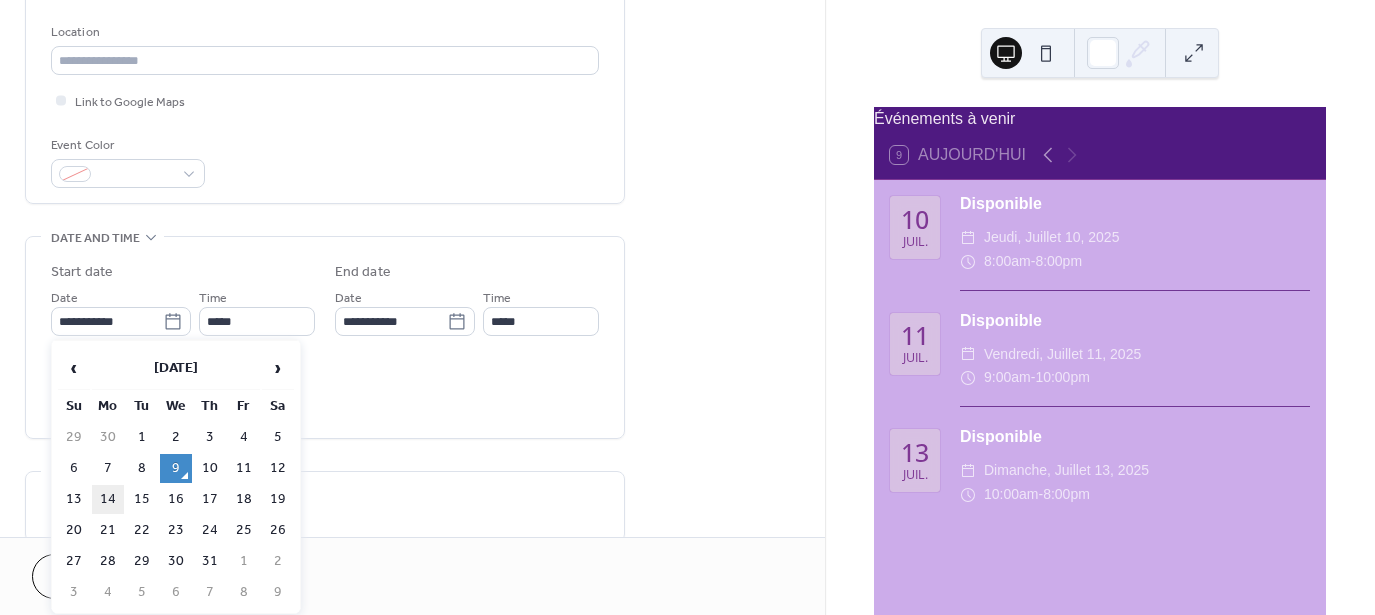 click on "14" at bounding box center [108, 499] 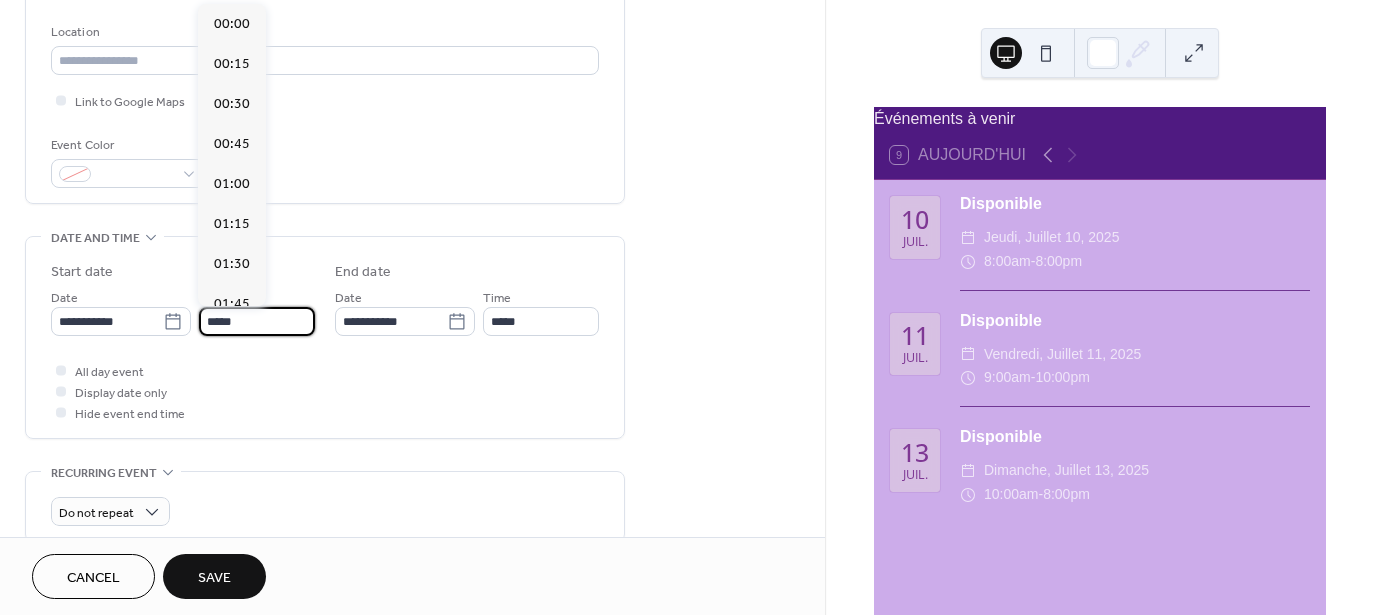 click on "*****" at bounding box center [257, 321] 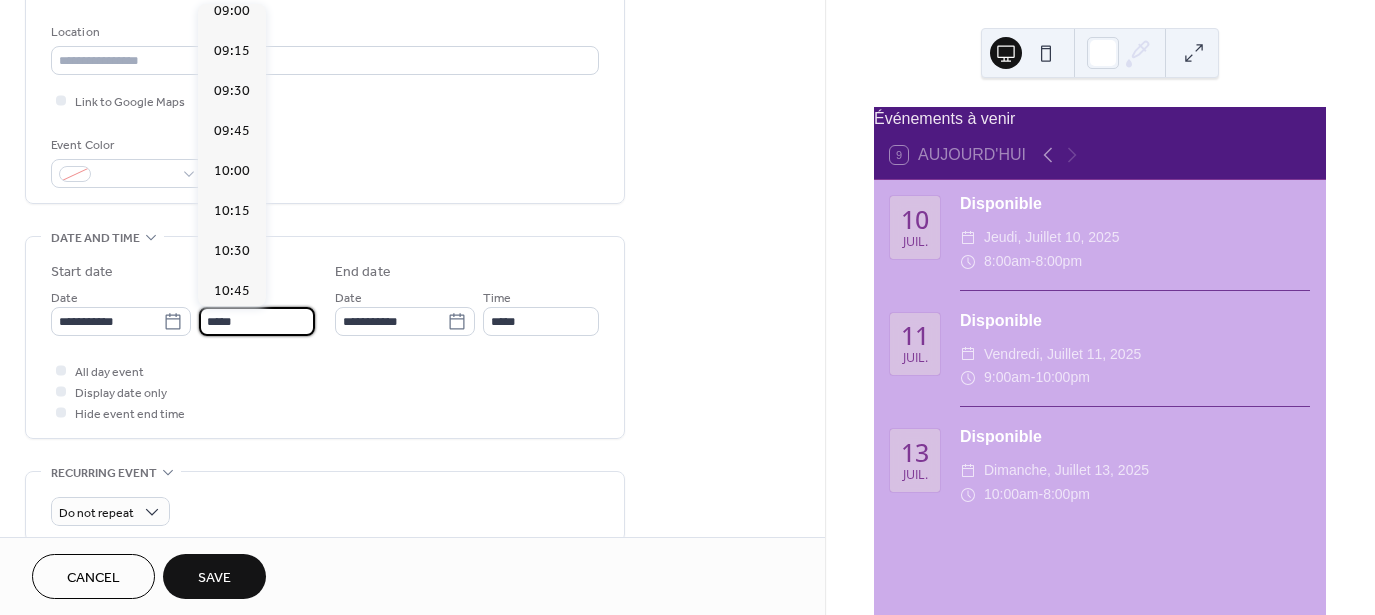 scroll, scrollTop: 1334, scrollLeft: 0, axis: vertical 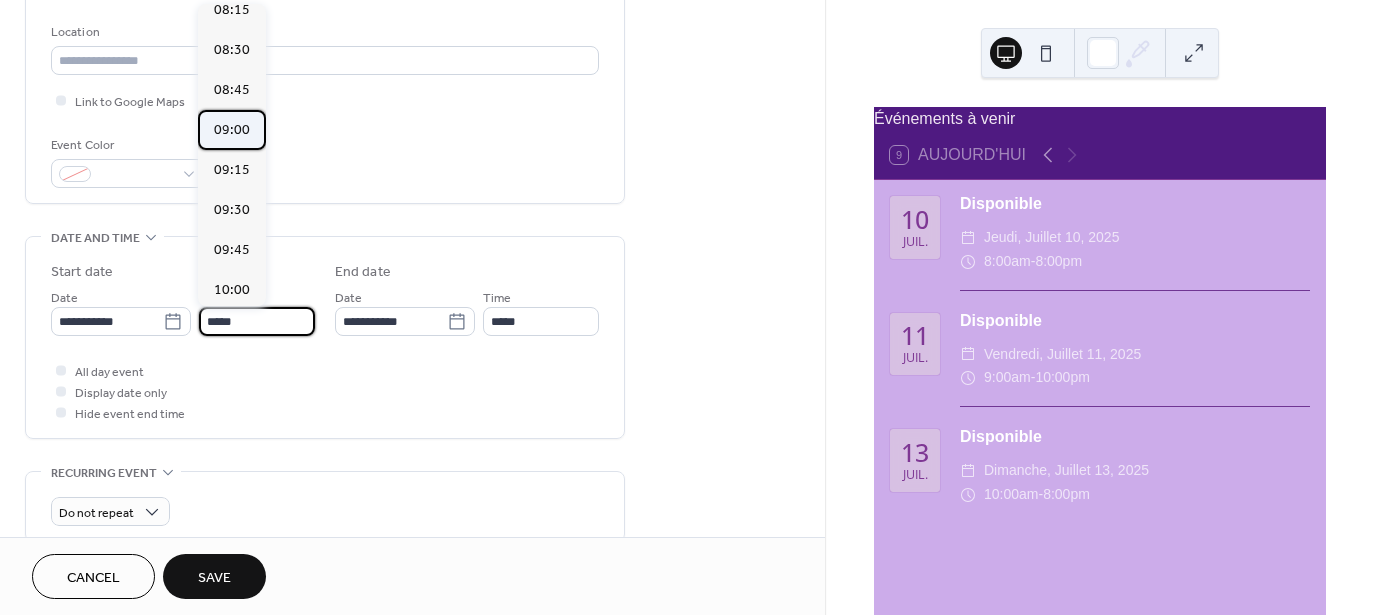 click on "09:00" at bounding box center (232, 130) 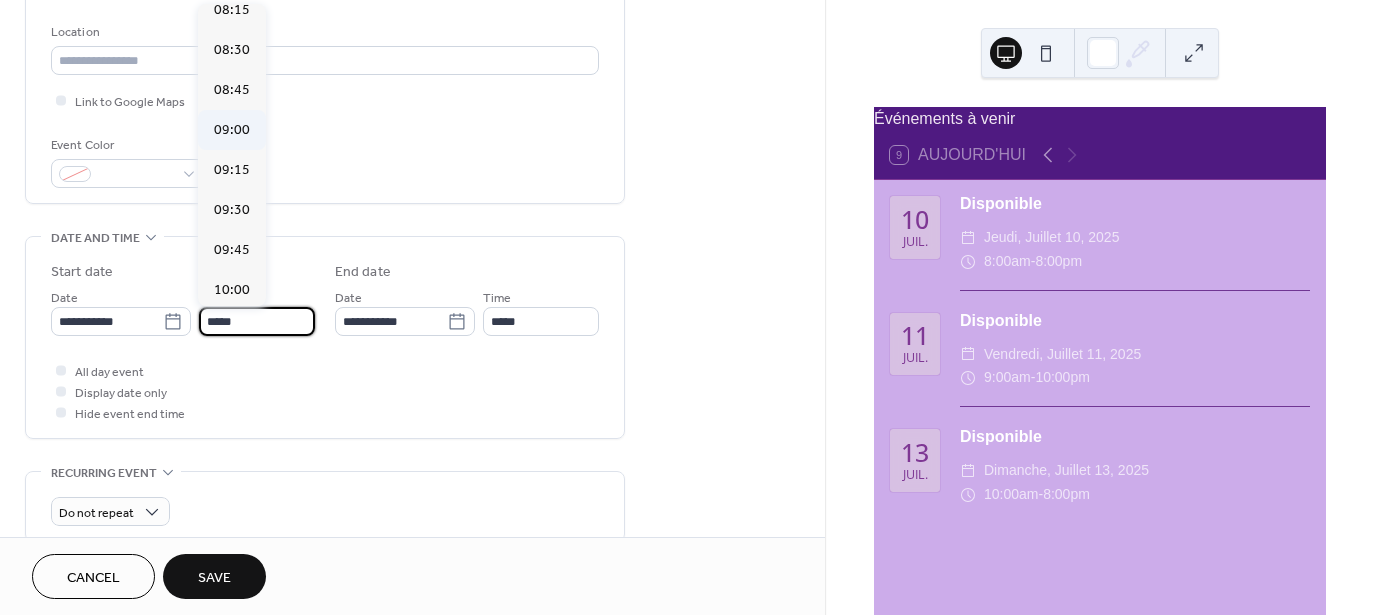 type on "*****" 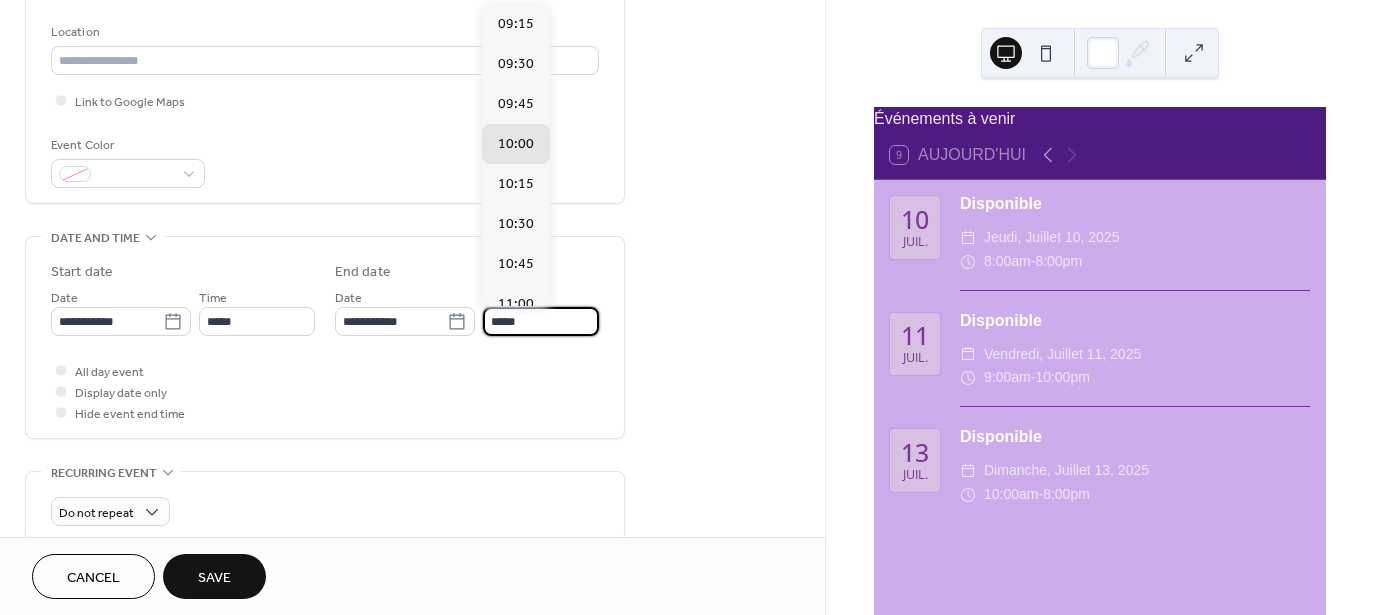click on "*****" at bounding box center [541, 321] 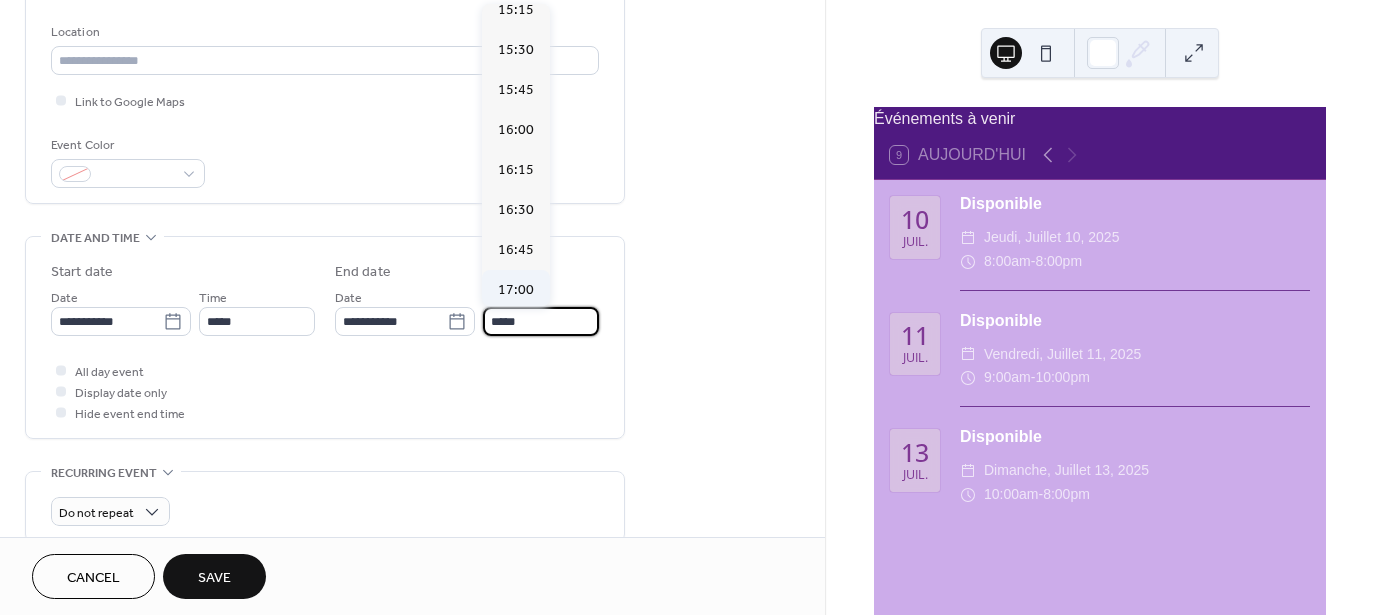 scroll, scrollTop: 975, scrollLeft: 0, axis: vertical 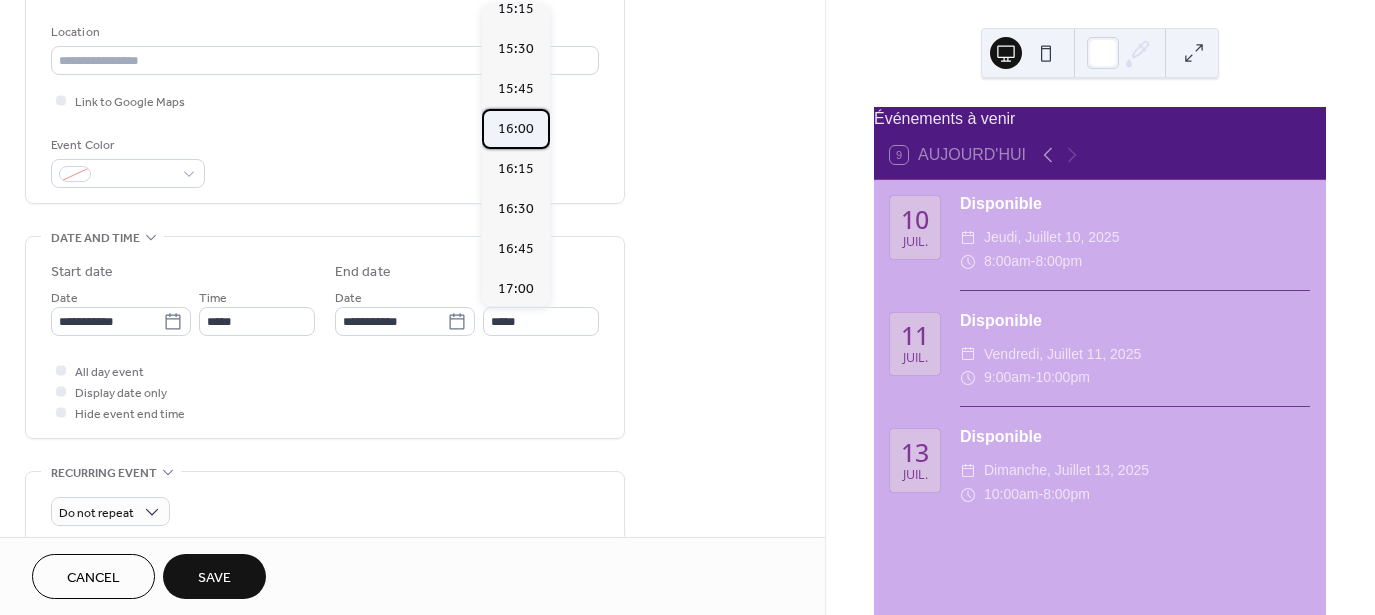 click on "16:00" at bounding box center (516, 129) 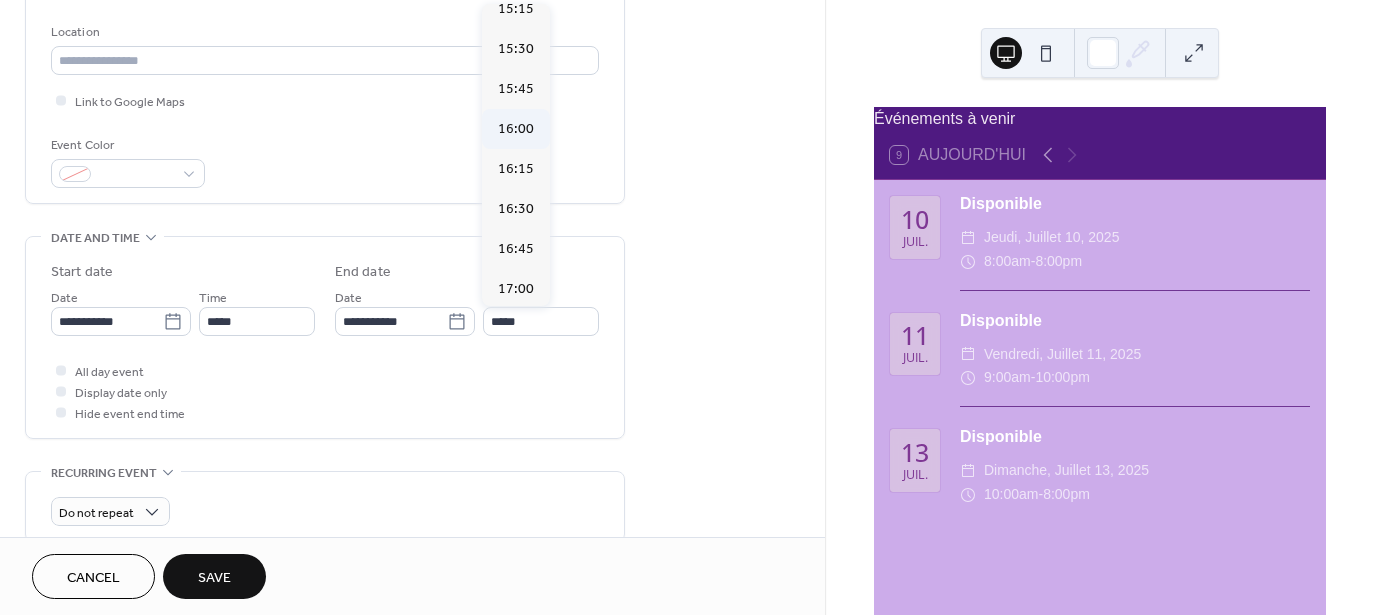 type on "*****" 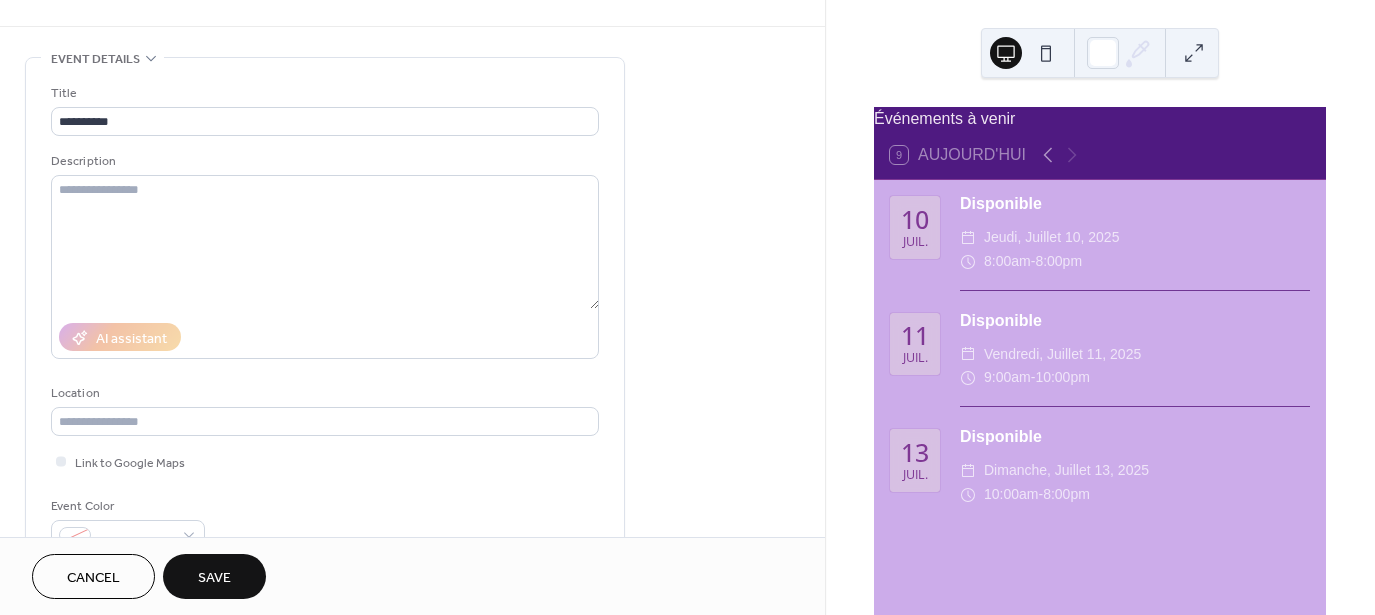 scroll, scrollTop: 0, scrollLeft: 0, axis: both 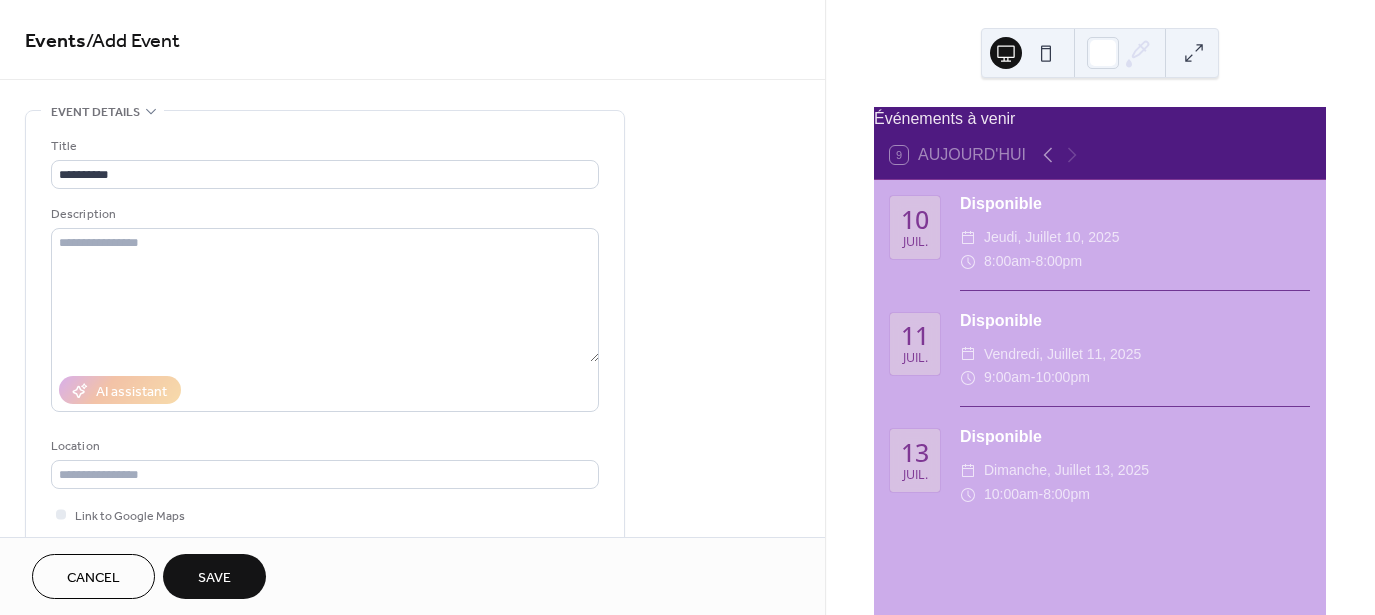 click on "Save" at bounding box center (214, 578) 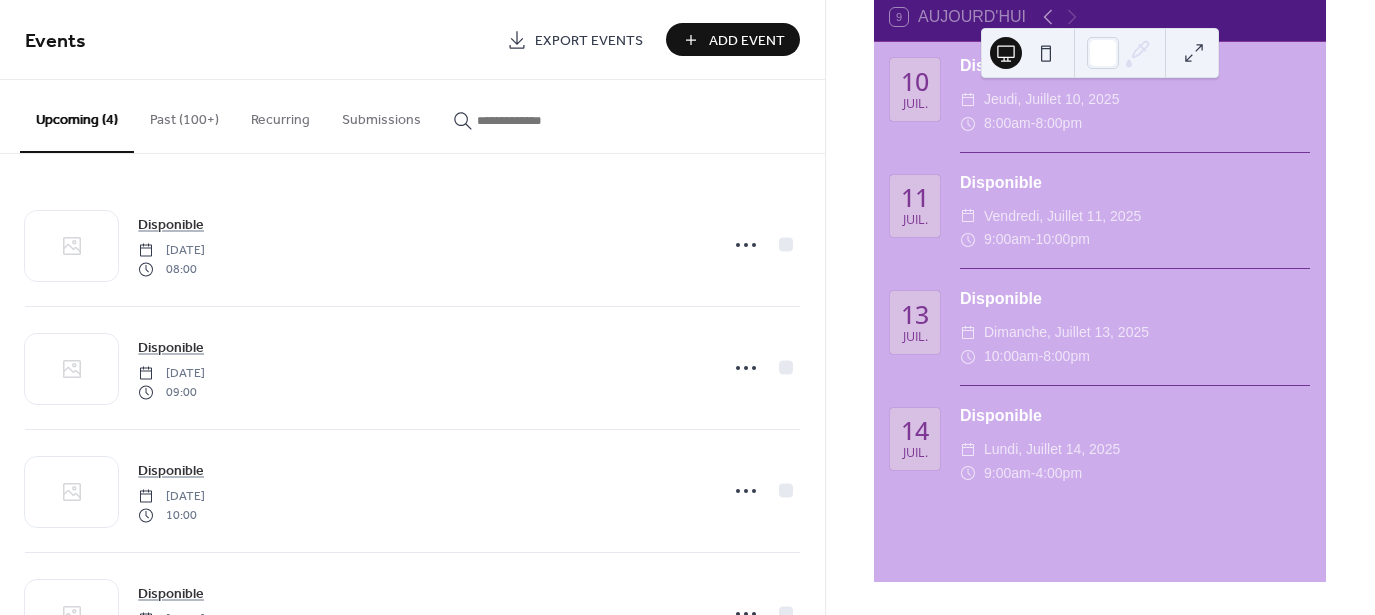 scroll, scrollTop: 0, scrollLeft: 0, axis: both 